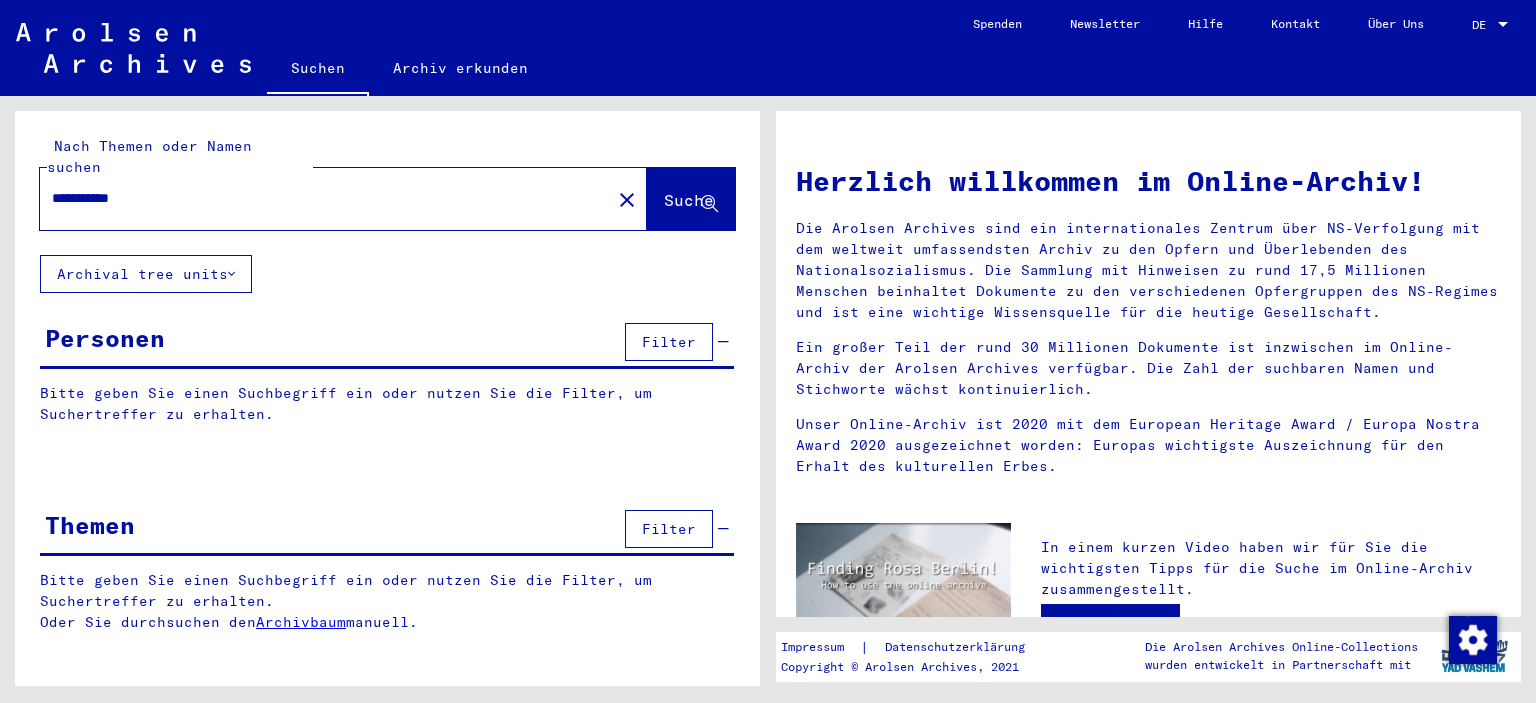 scroll, scrollTop: 0, scrollLeft: 0, axis: both 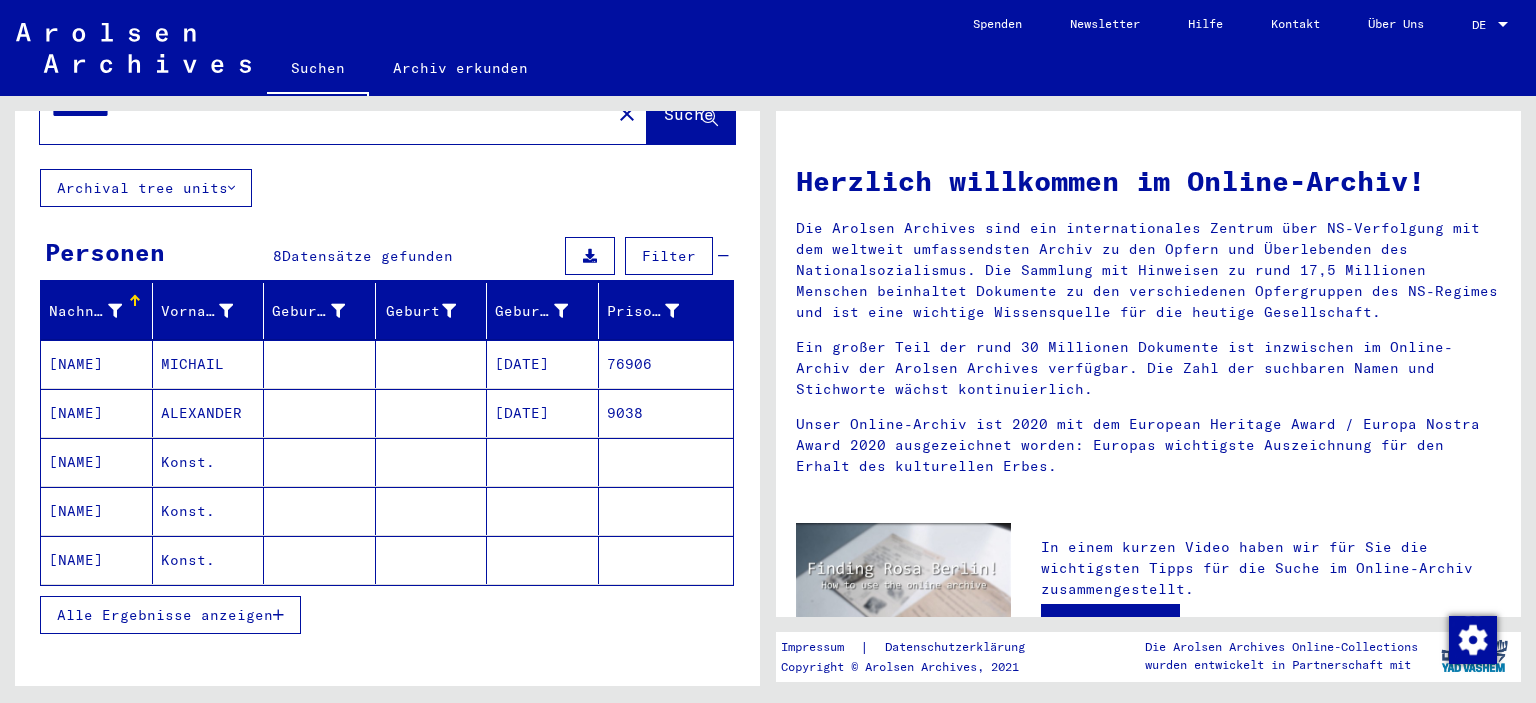 click on "[NAME]" at bounding box center [97, 511] 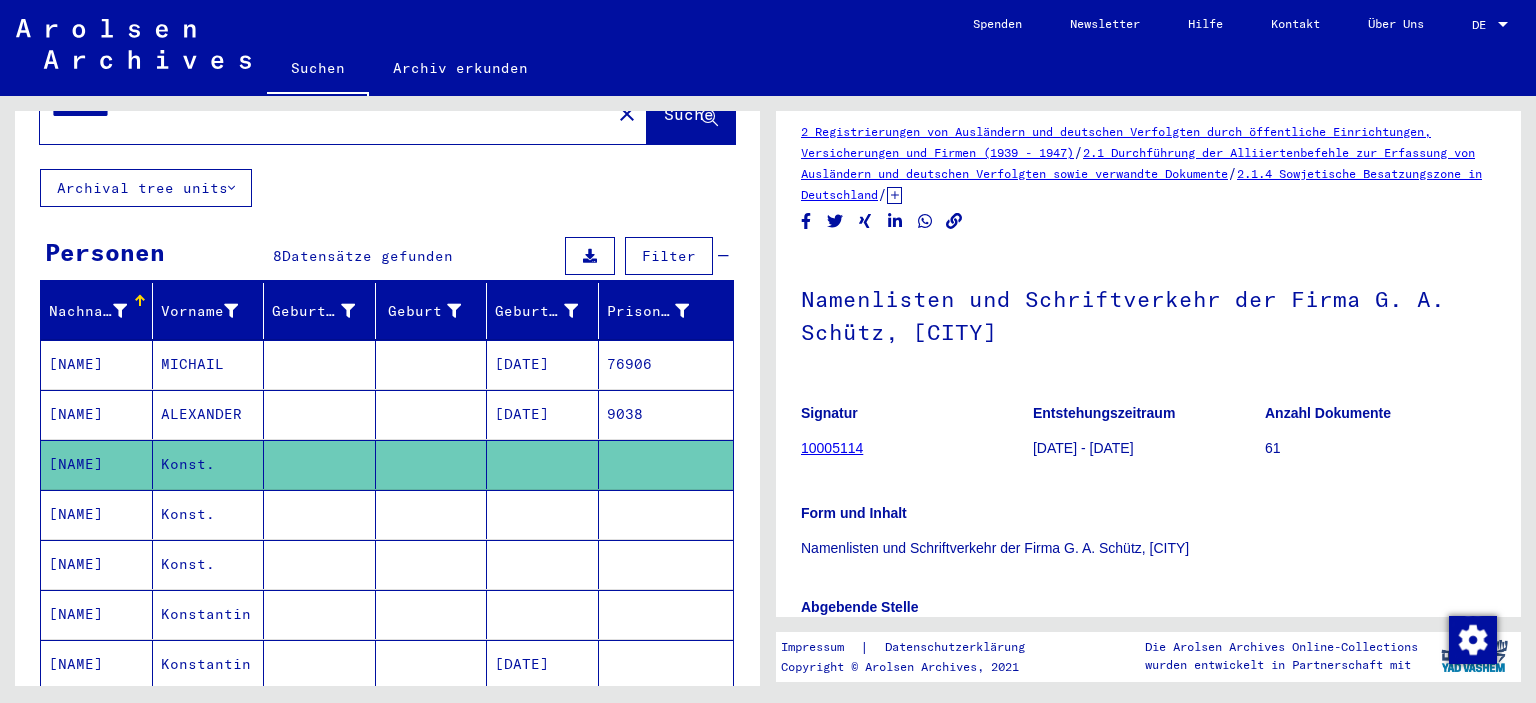 scroll, scrollTop: 0, scrollLeft: 0, axis: both 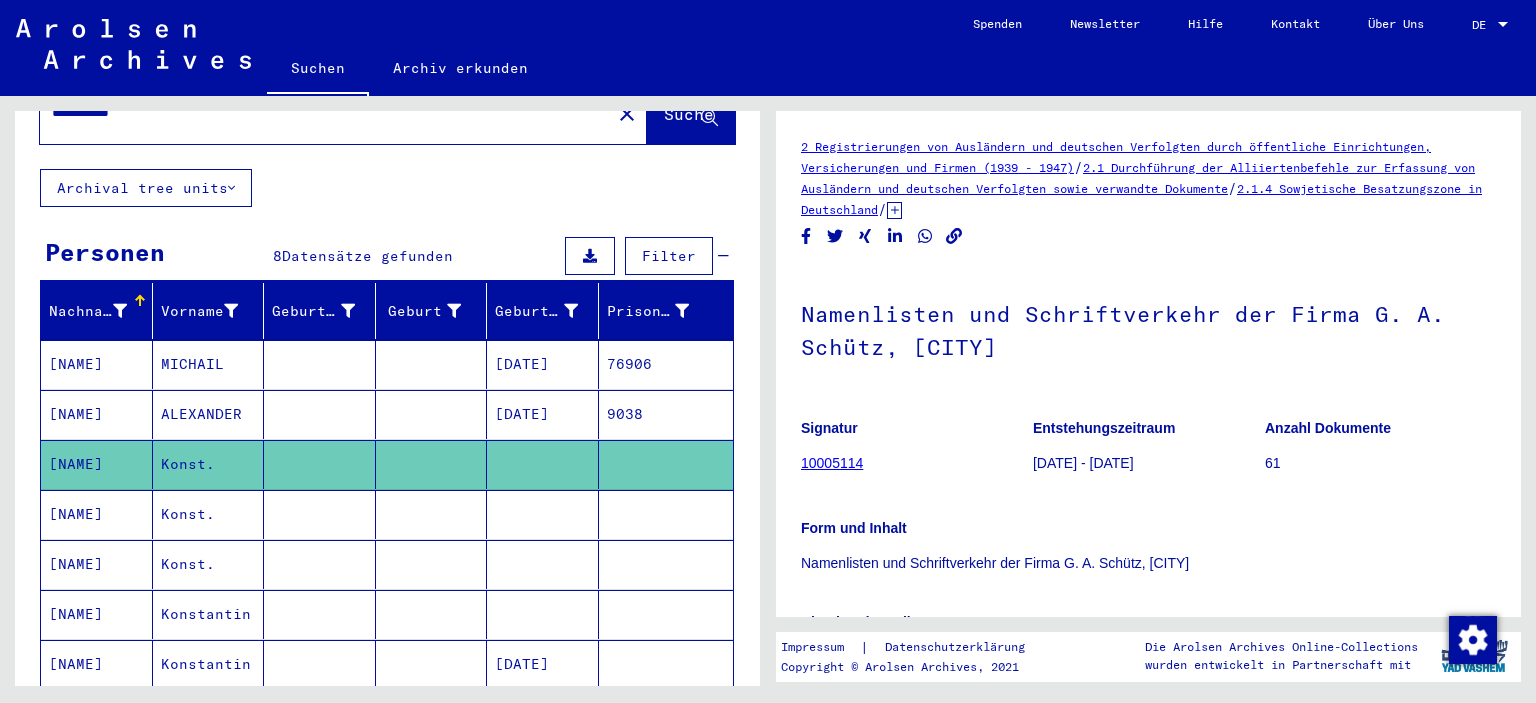 click on "DE DE" 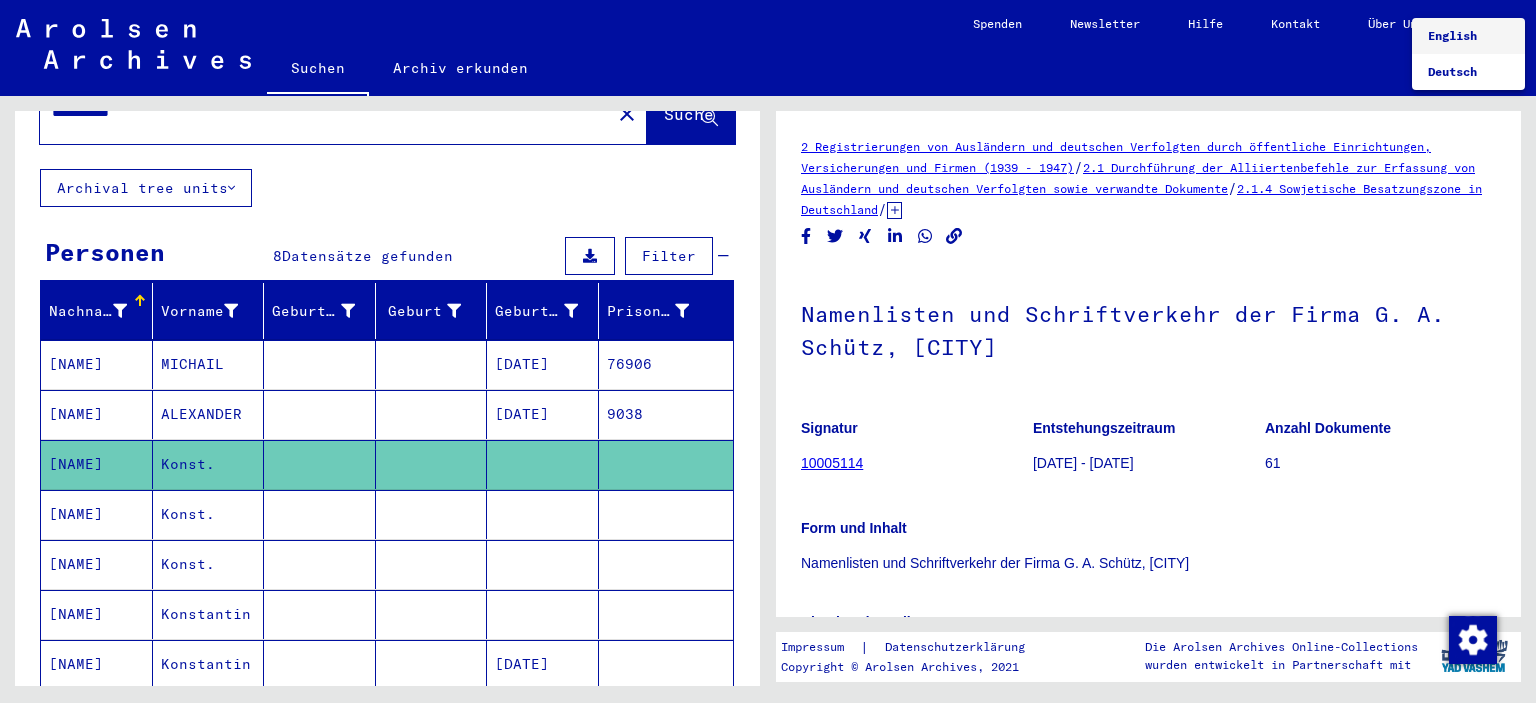 click on "English" at bounding box center (1452, 35) 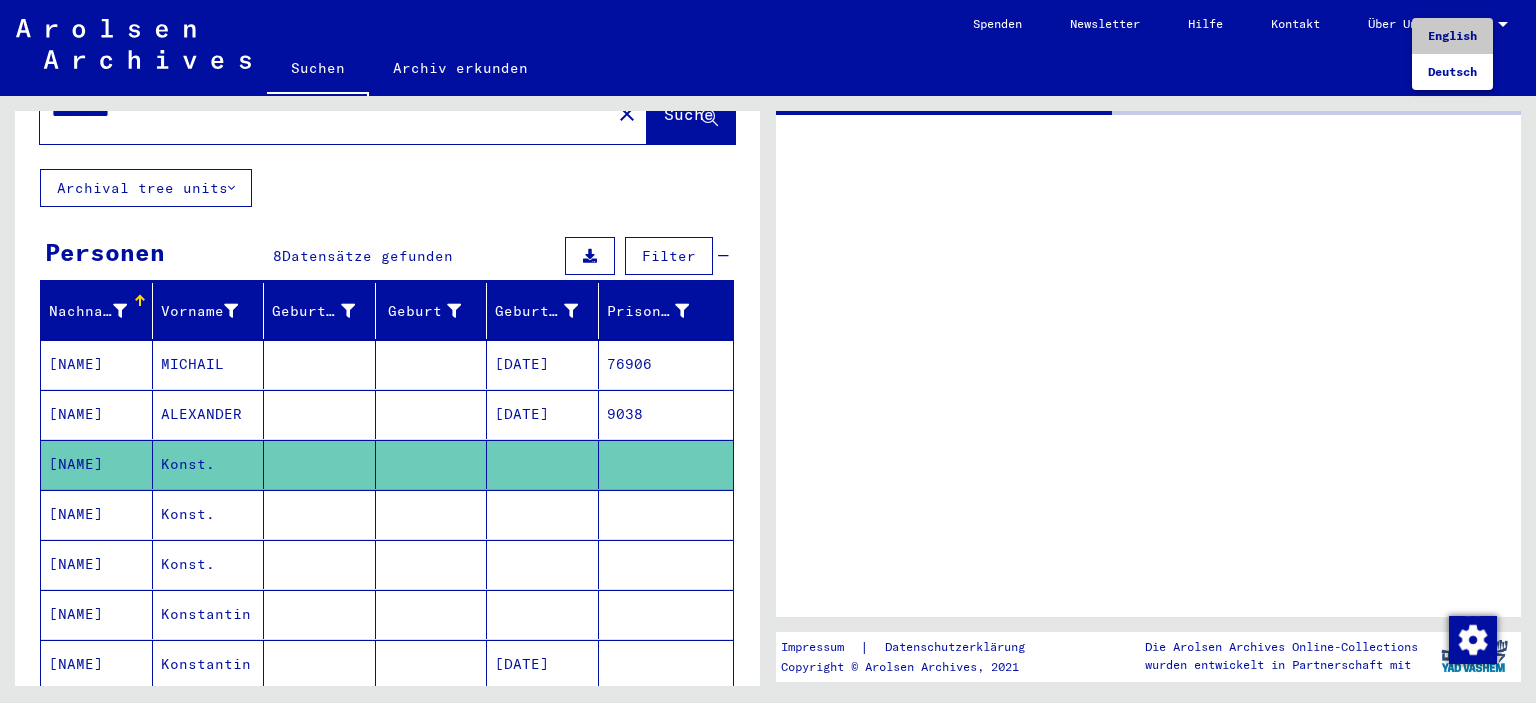 type on "********" 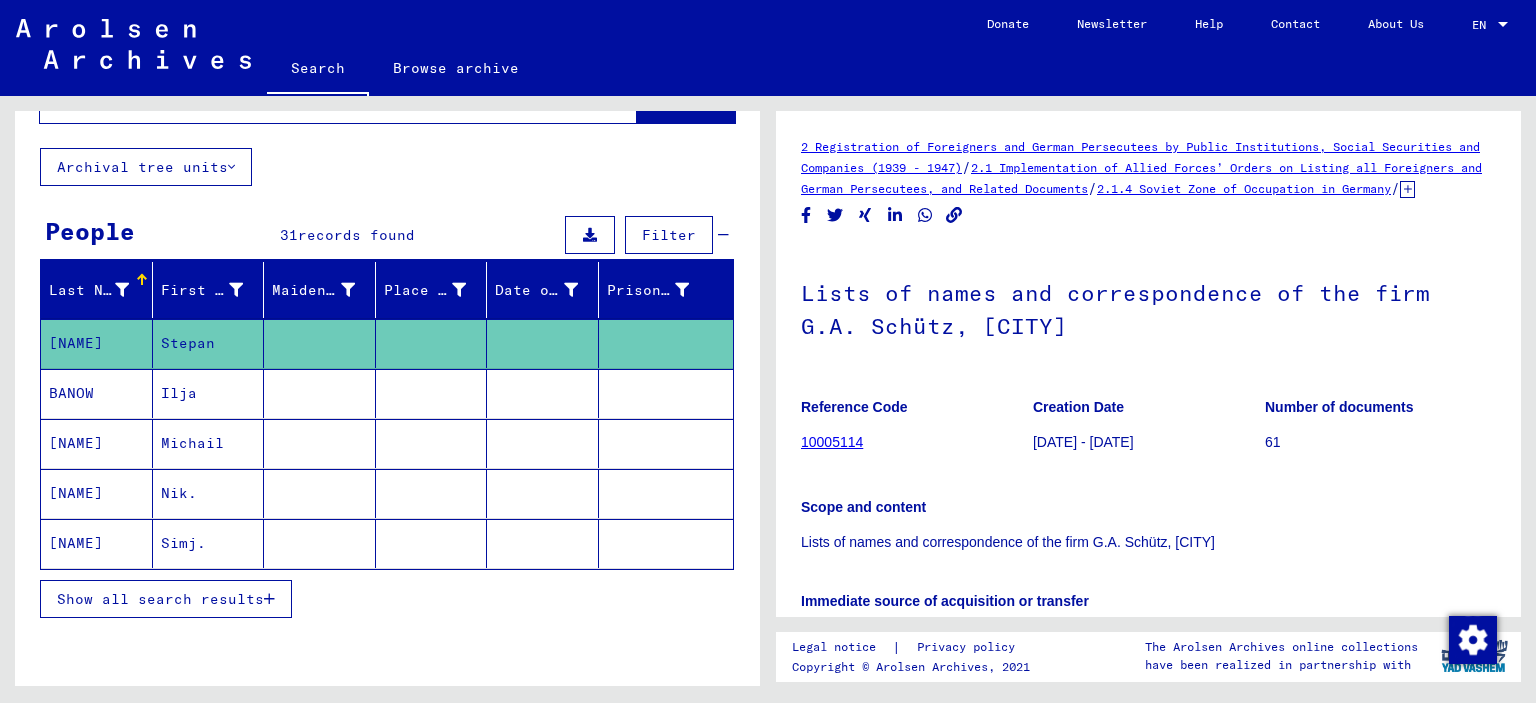 scroll, scrollTop: 0, scrollLeft: 0, axis: both 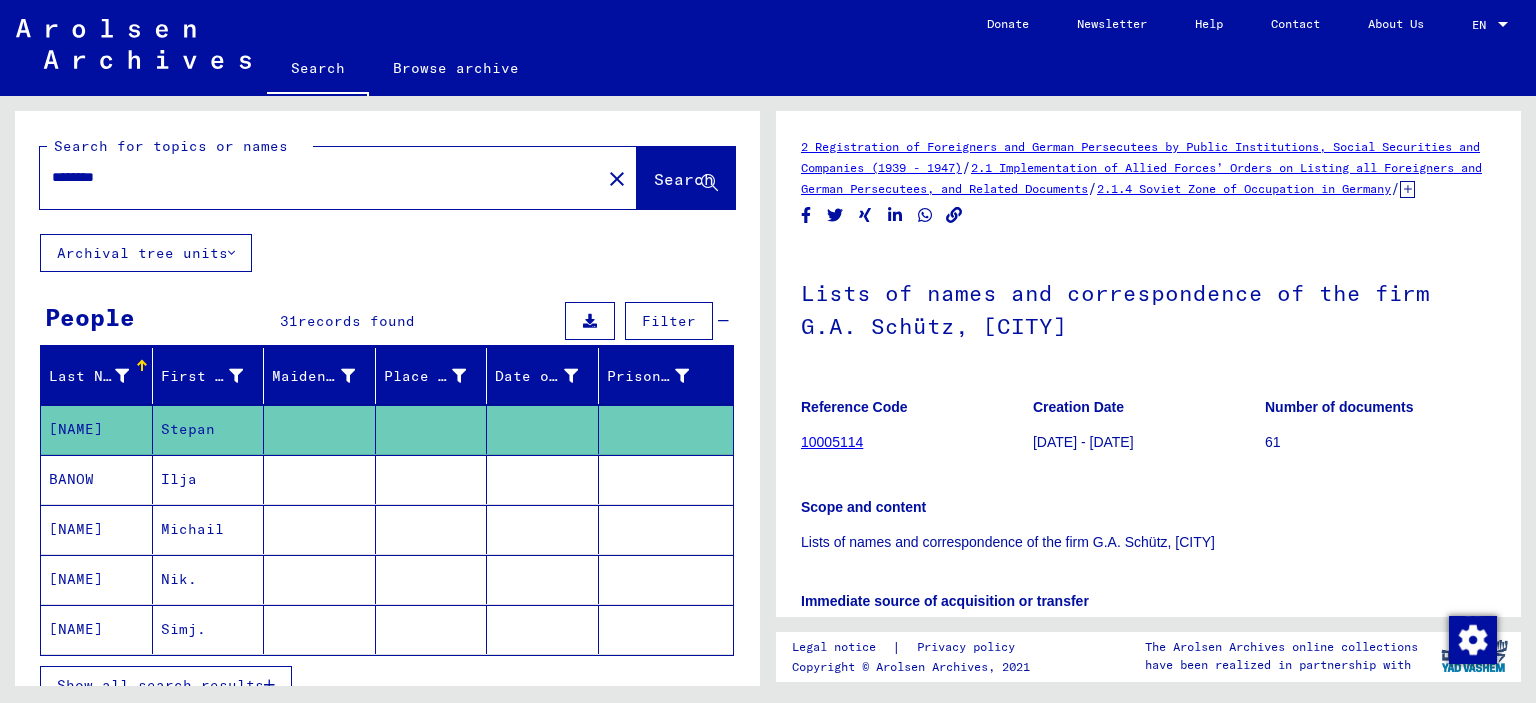 drag, startPoint x: 181, startPoint y: 172, endPoint x: 11, endPoint y: 179, distance: 170.14406 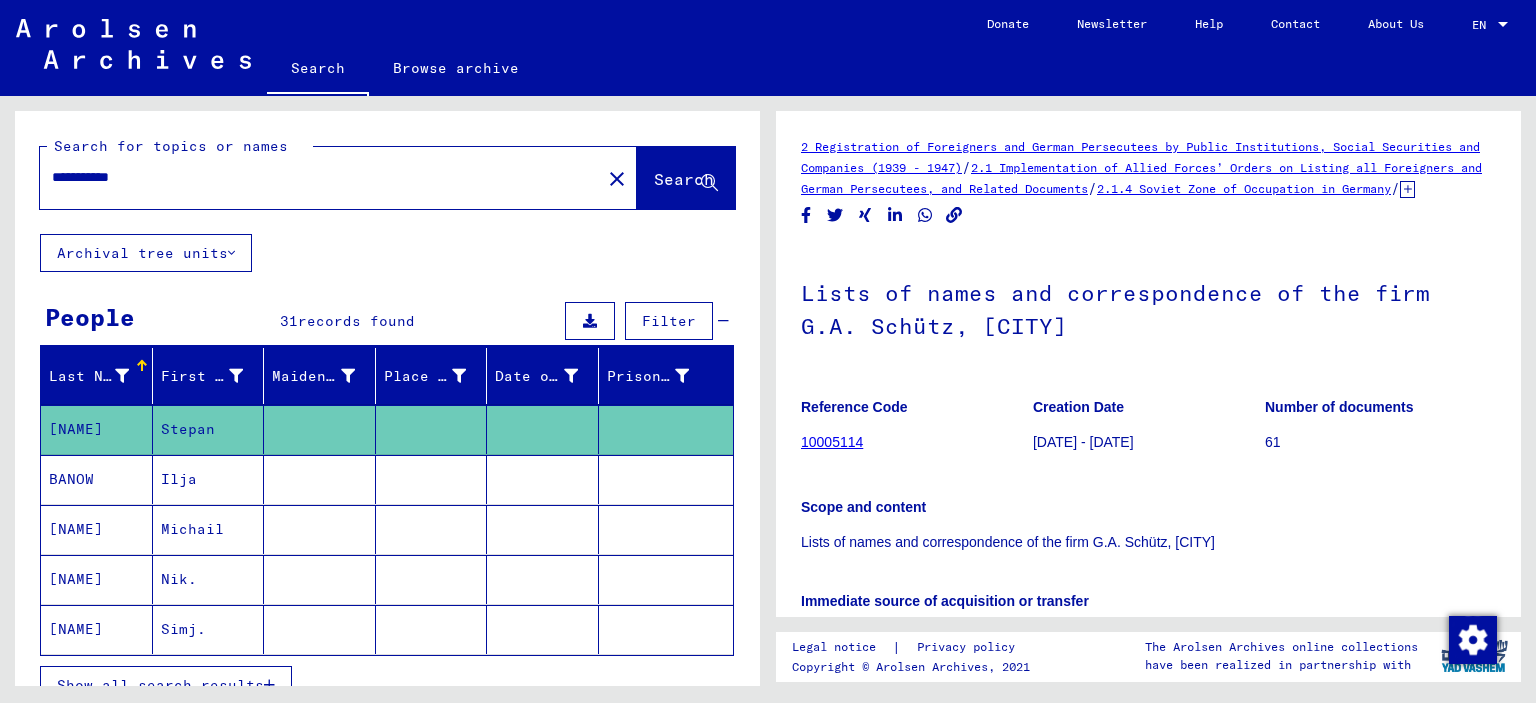 type on "**********" 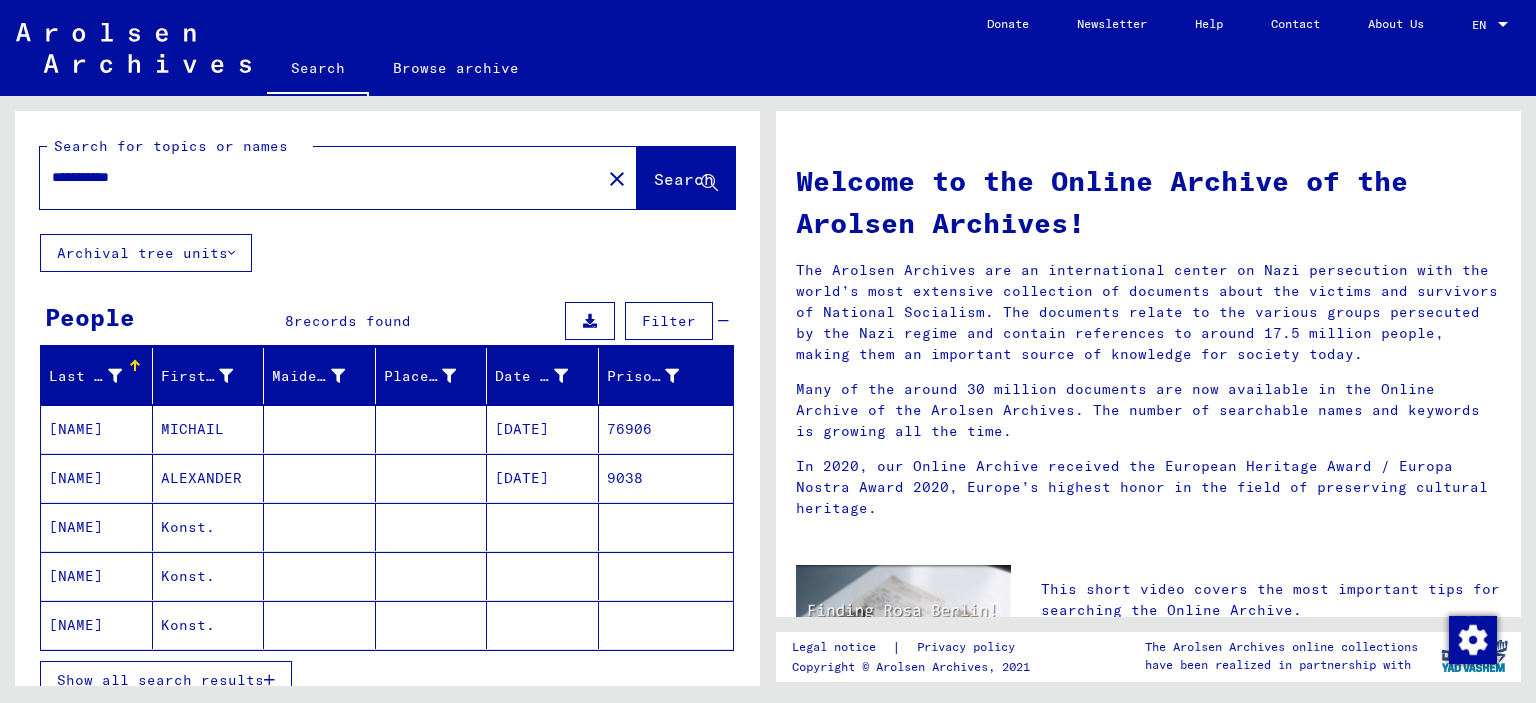 click on "[NAME]" at bounding box center (97, 576) 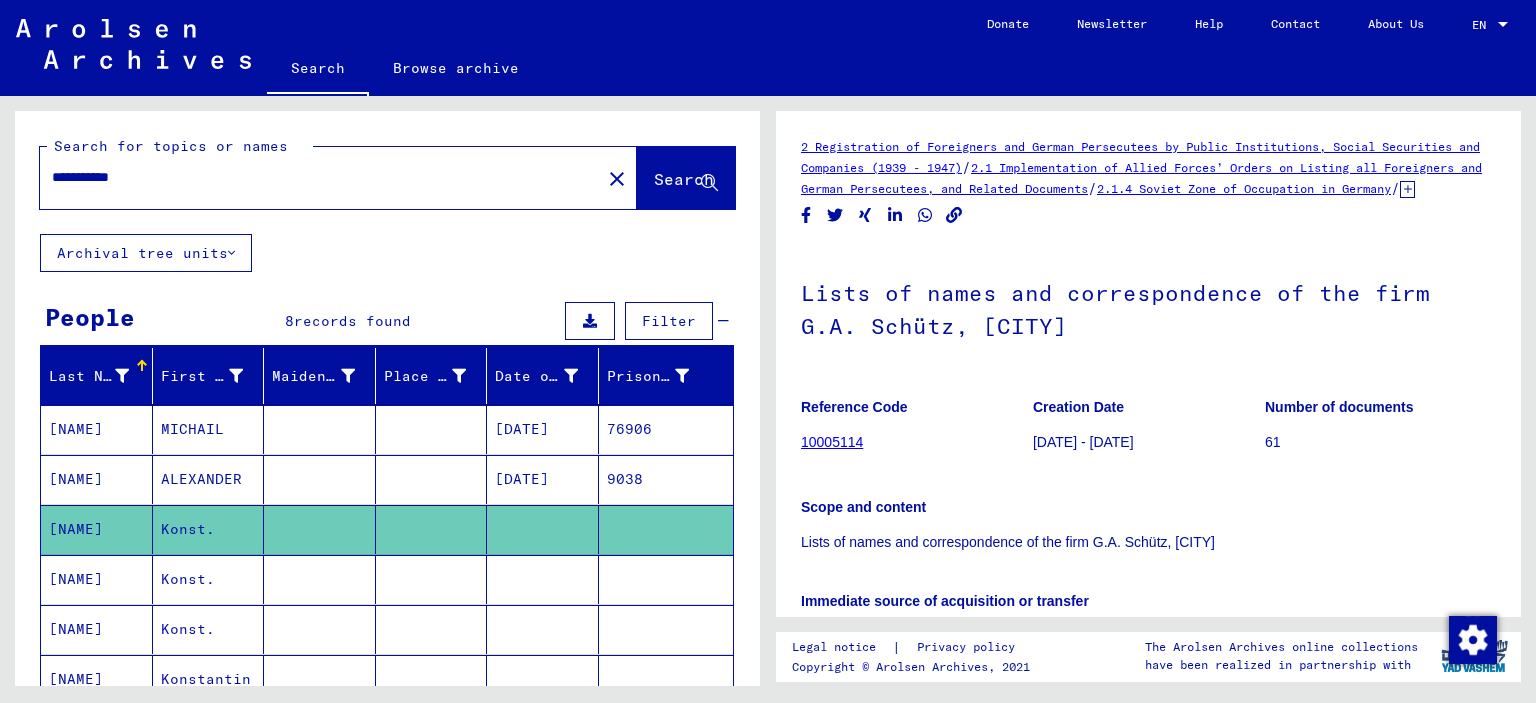 scroll, scrollTop: 0, scrollLeft: 0, axis: both 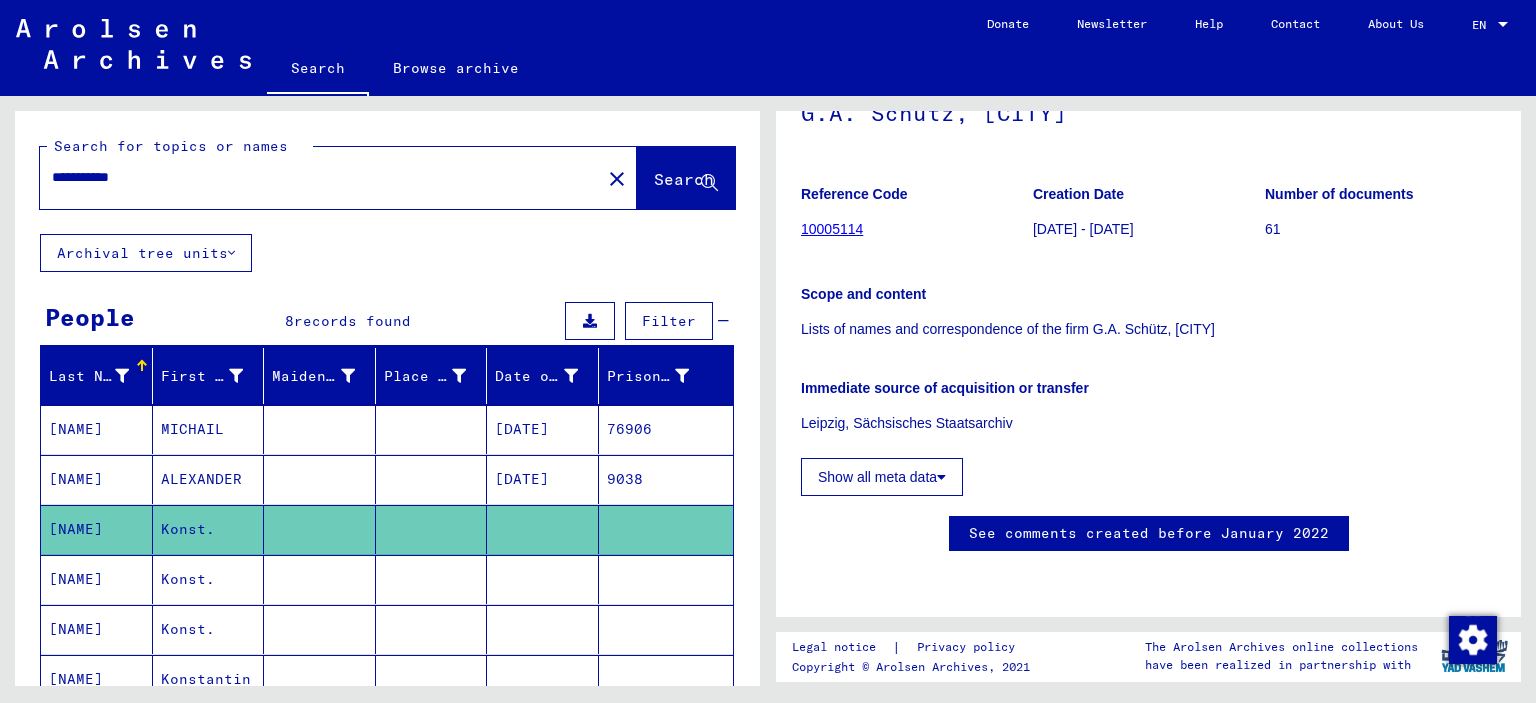 click on "Show all meta data" 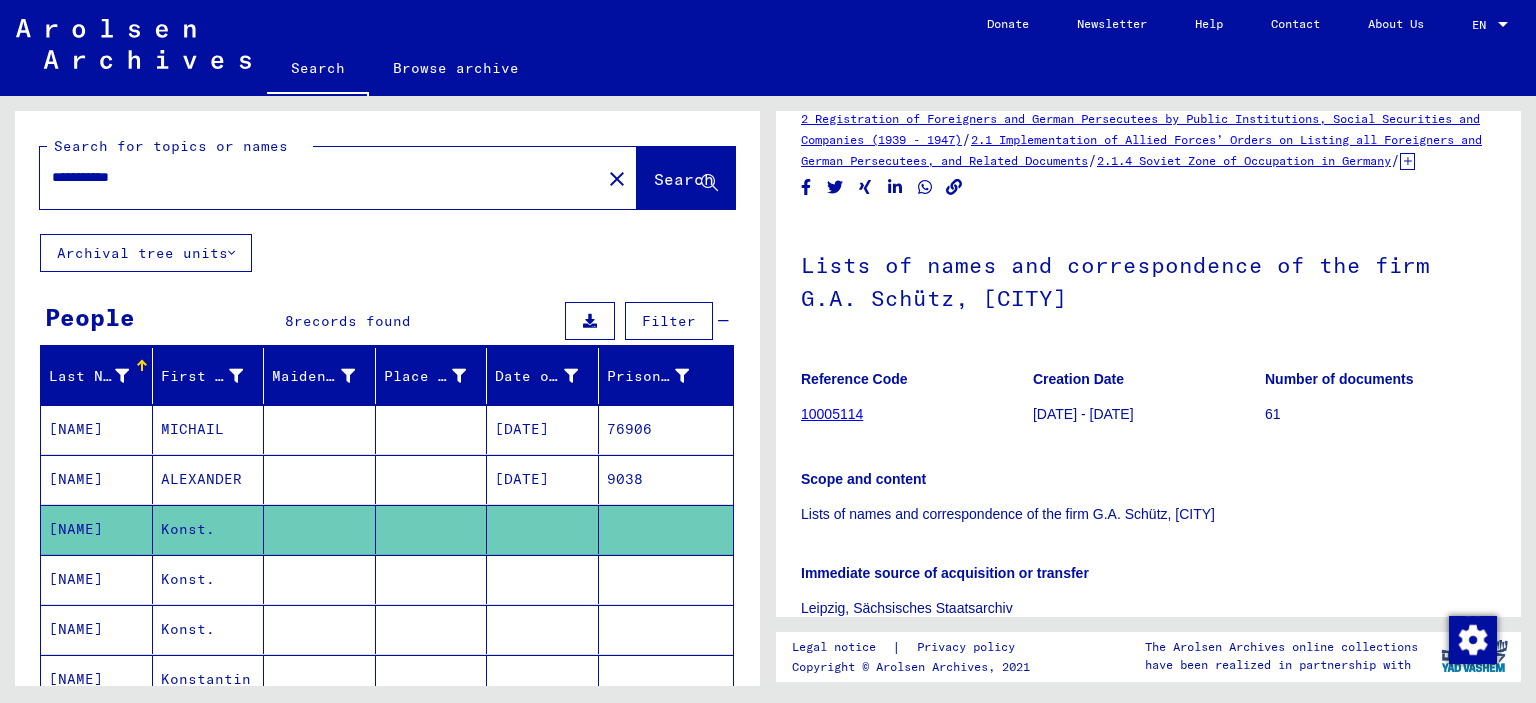 scroll, scrollTop: 0, scrollLeft: 0, axis: both 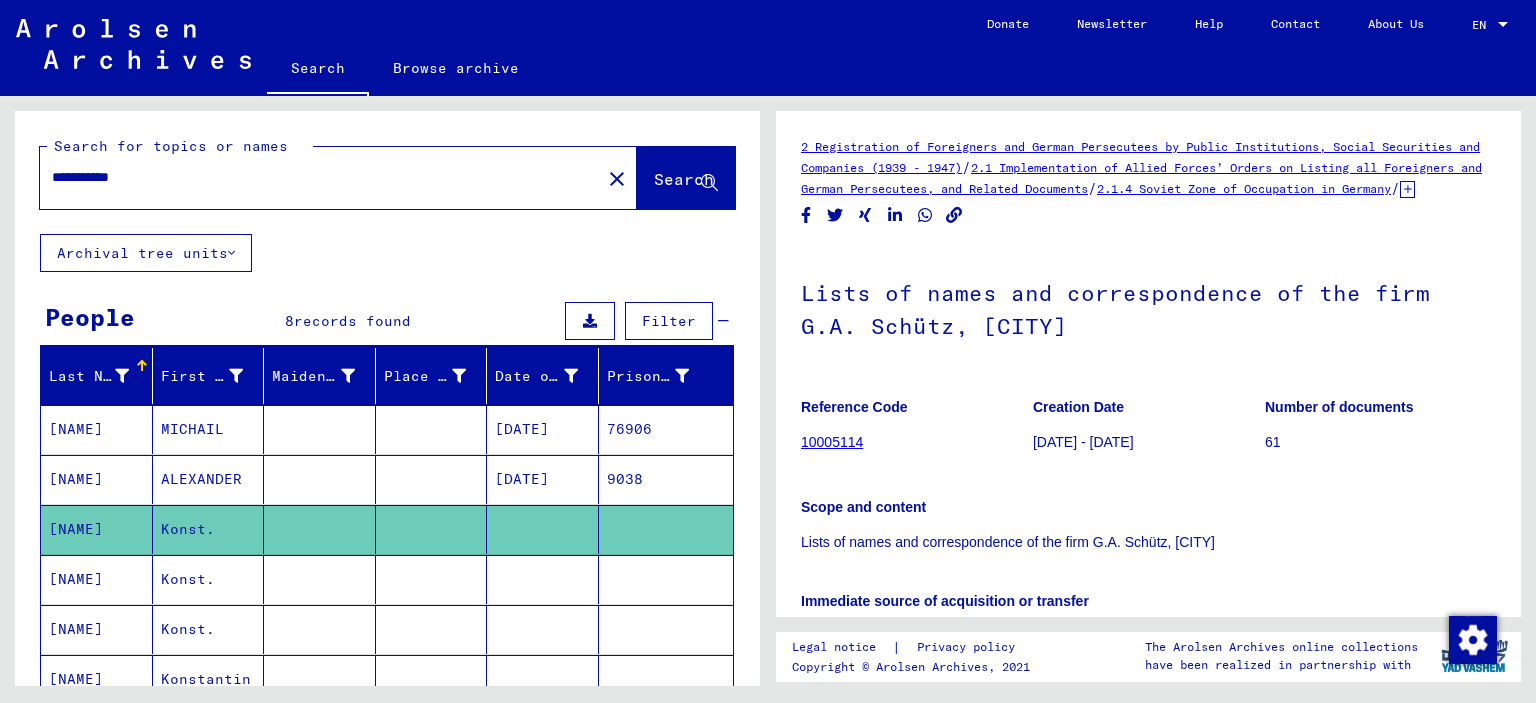 drag, startPoint x: 1232, startPoint y: 558, endPoint x: 815, endPoint y: 543, distance: 417.26968 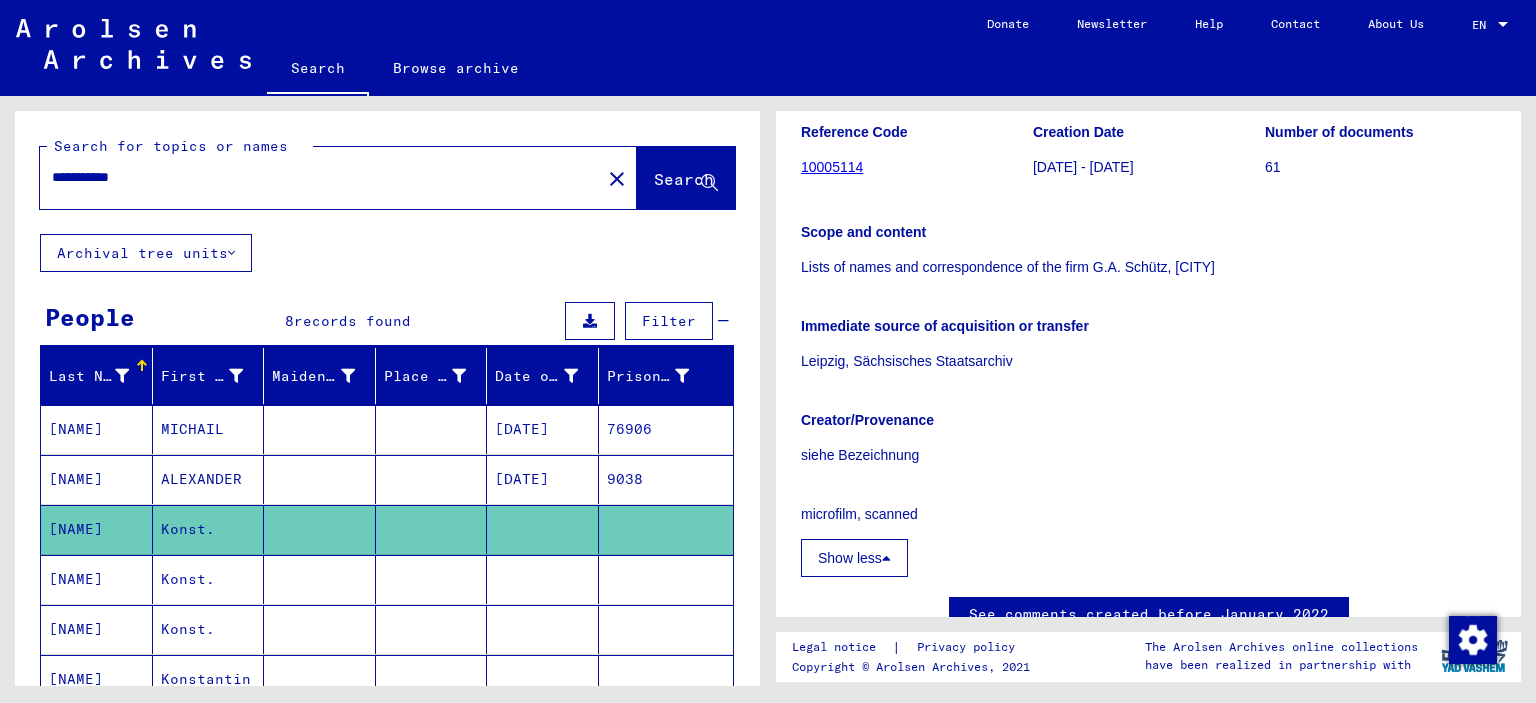 scroll, scrollTop: 290, scrollLeft: 0, axis: vertical 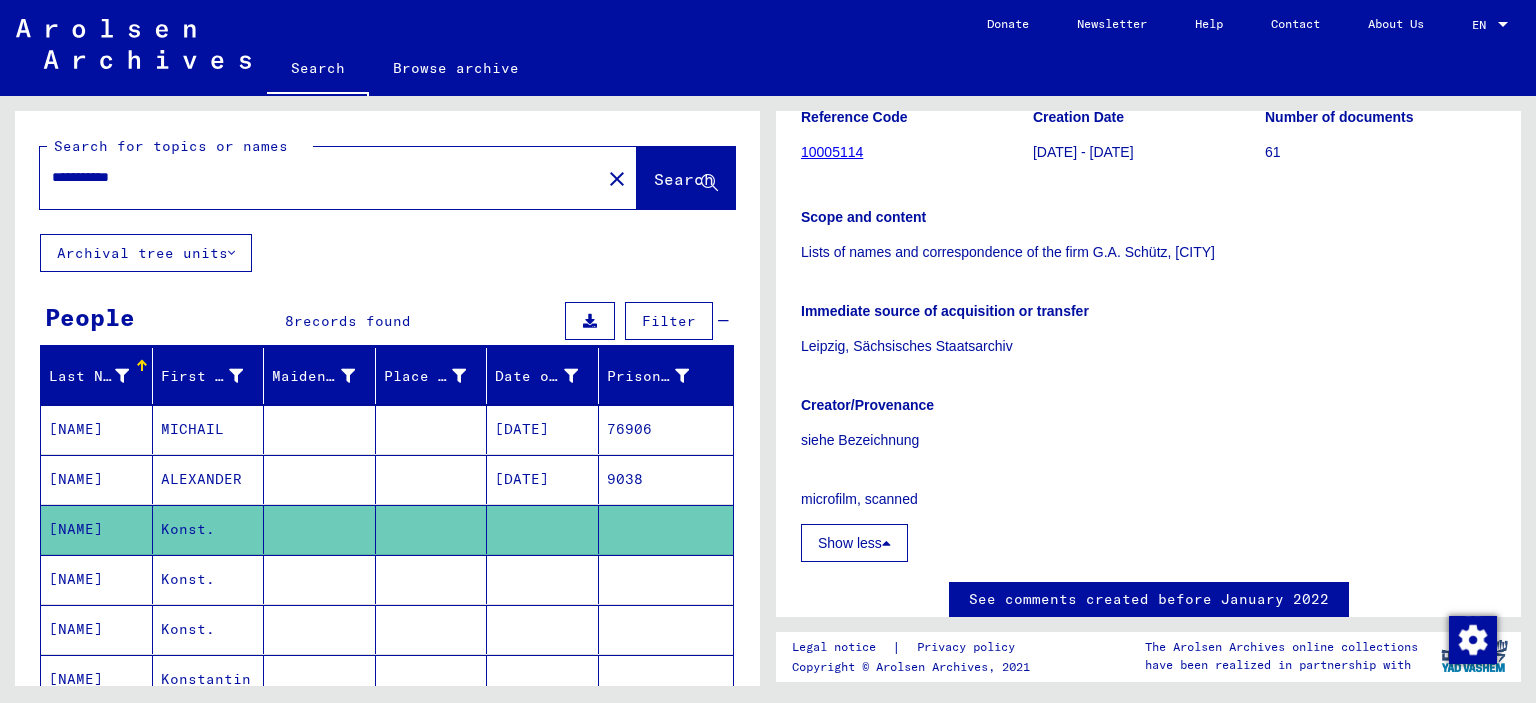 drag, startPoint x: 796, startPoint y: 330, endPoint x: 1056, endPoint y: 372, distance: 263.37045 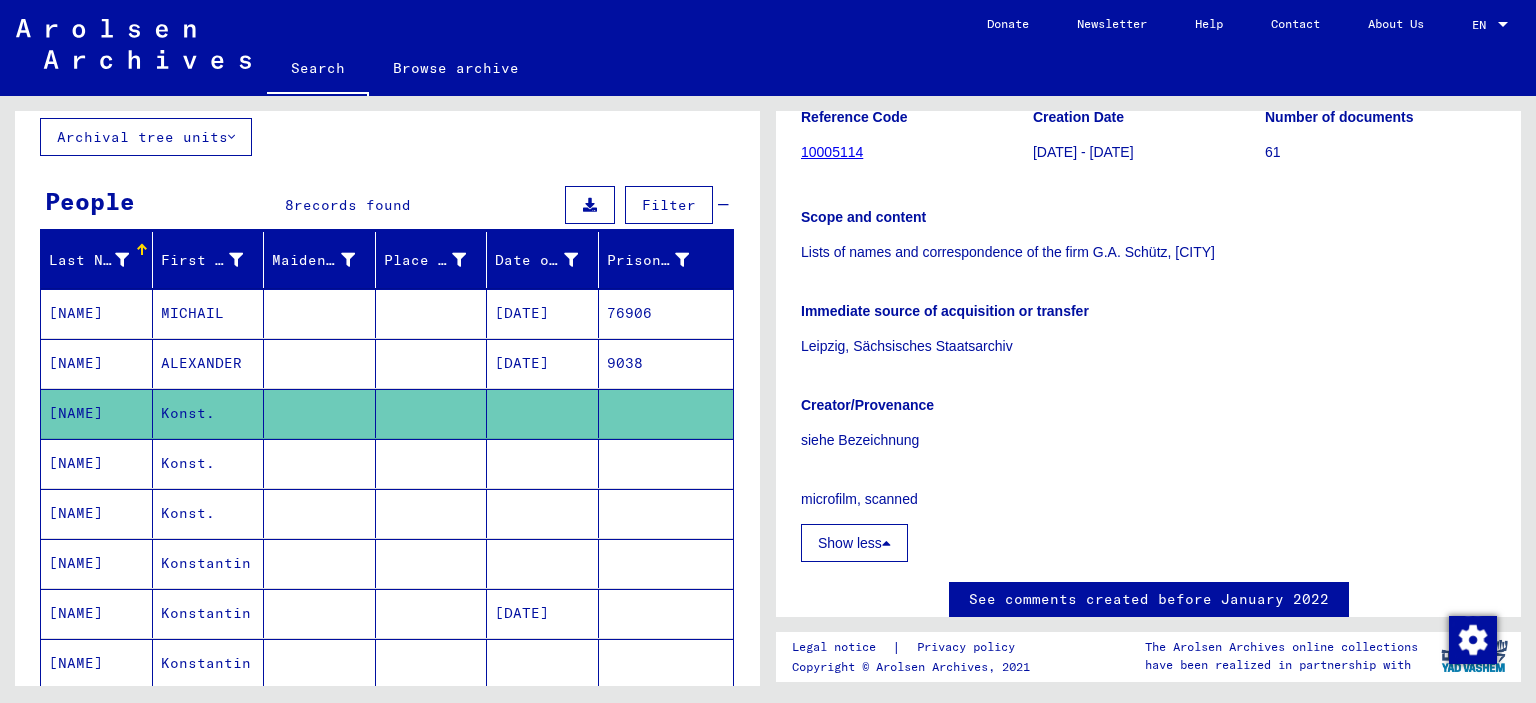 scroll, scrollTop: 120, scrollLeft: 0, axis: vertical 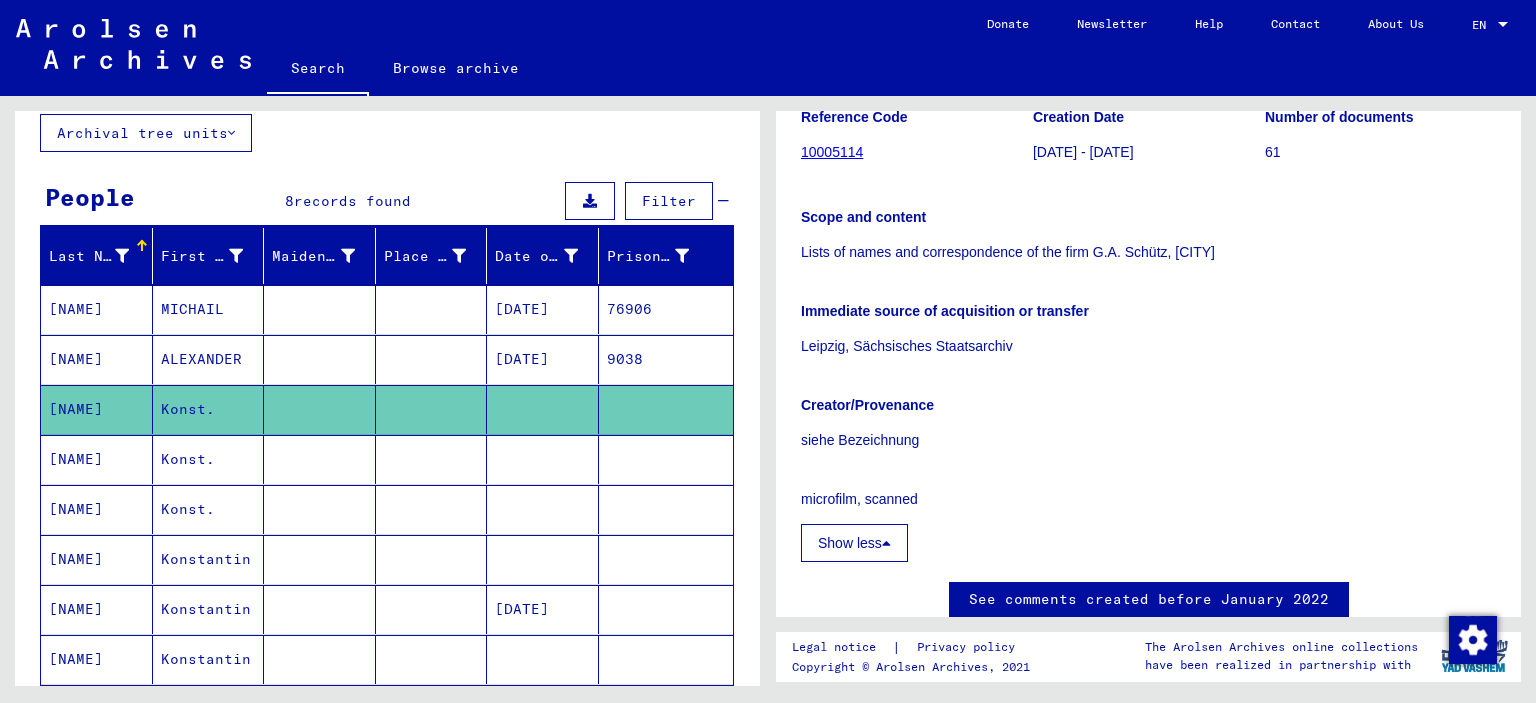 click on "Konst." at bounding box center (209, 509) 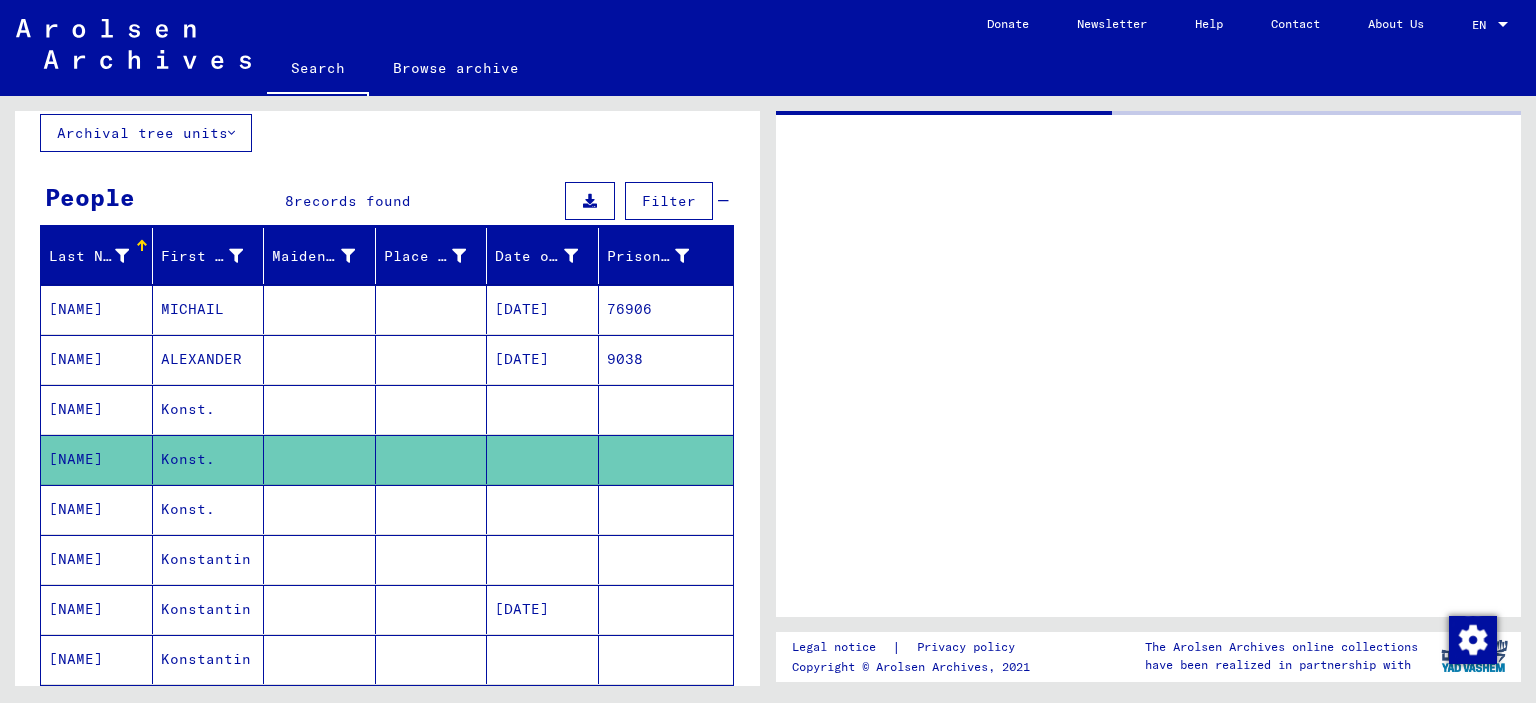 scroll, scrollTop: 0, scrollLeft: 0, axis: both 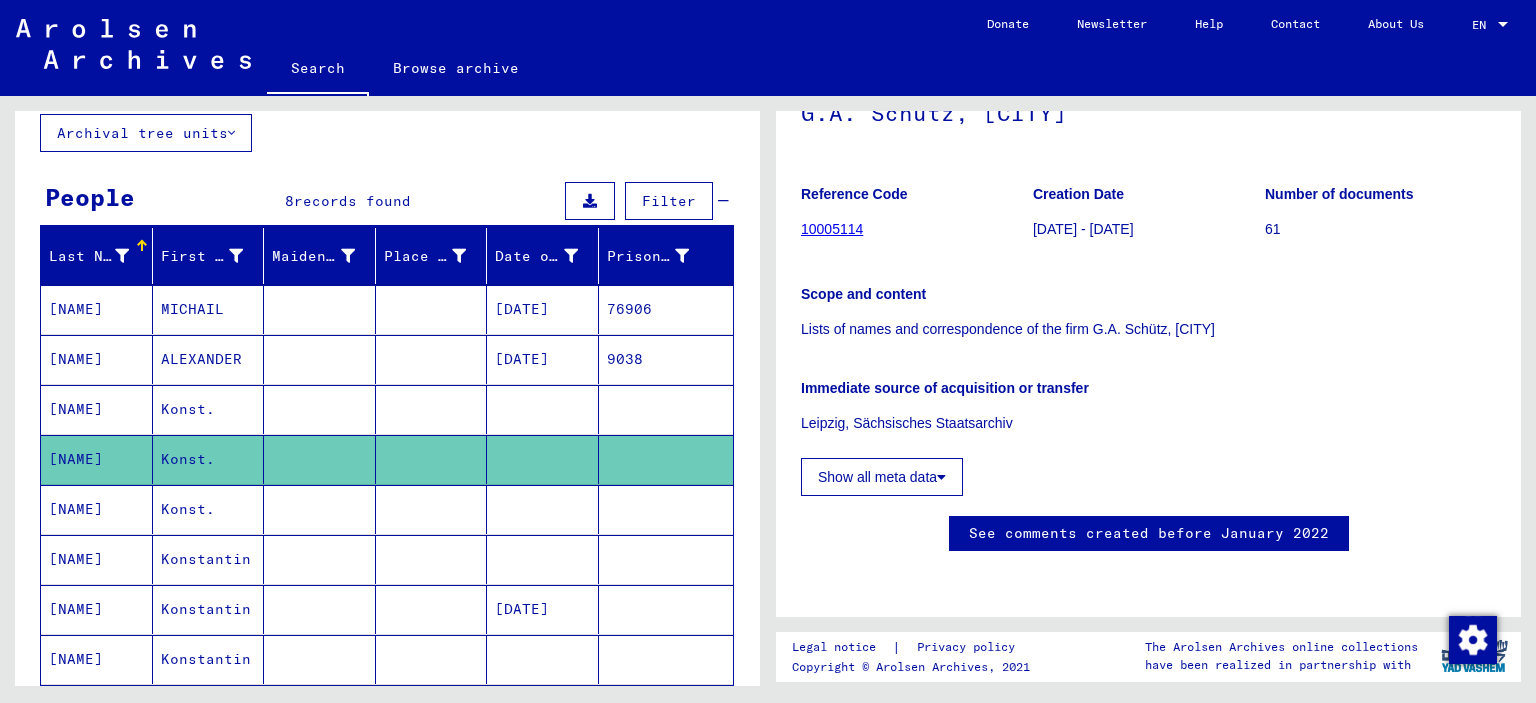 click on "Show all meta data" 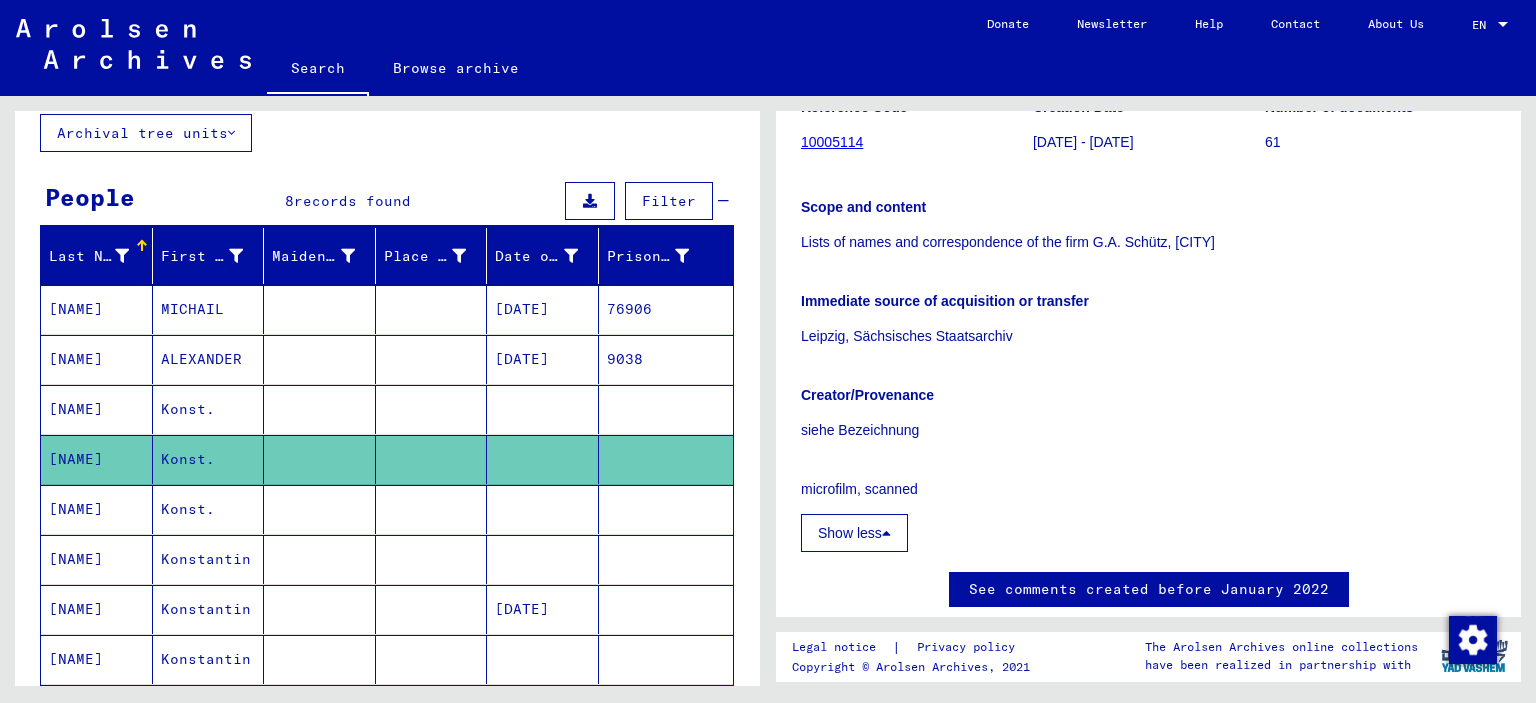 click on "Konst." at bounding box center [209, 559] 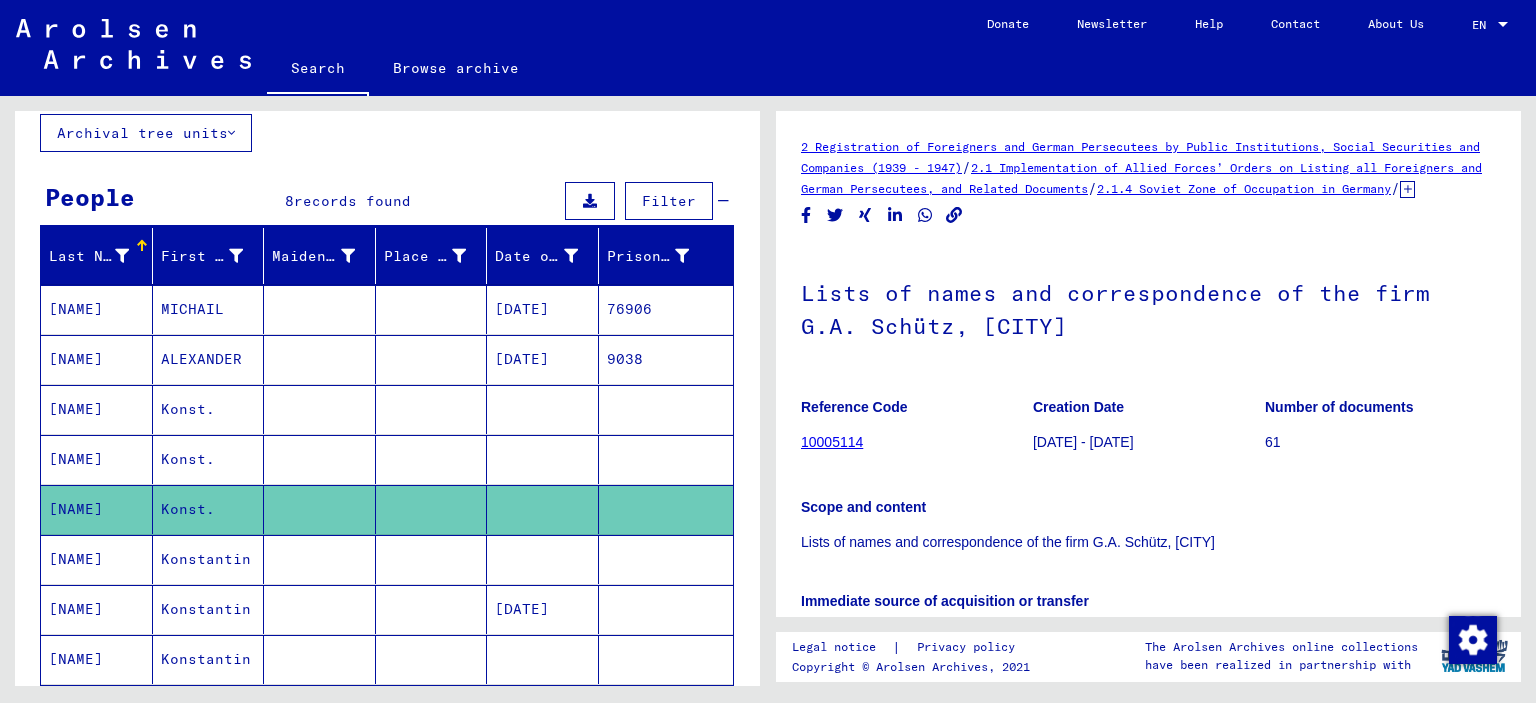 scroll, scrollTop: 0, scrollLeft: 0, axis: both 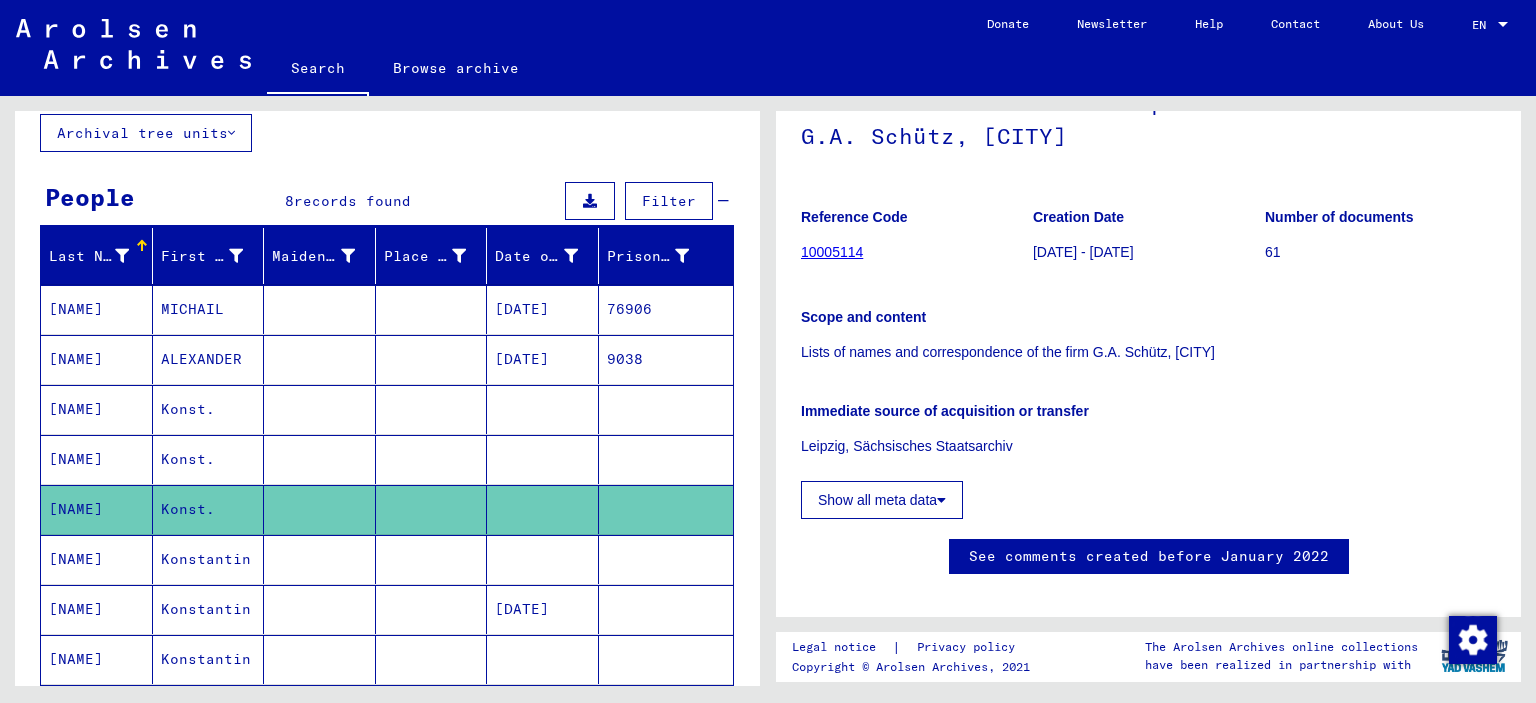 click on "Konstantin" at bounding box center (209, 609) 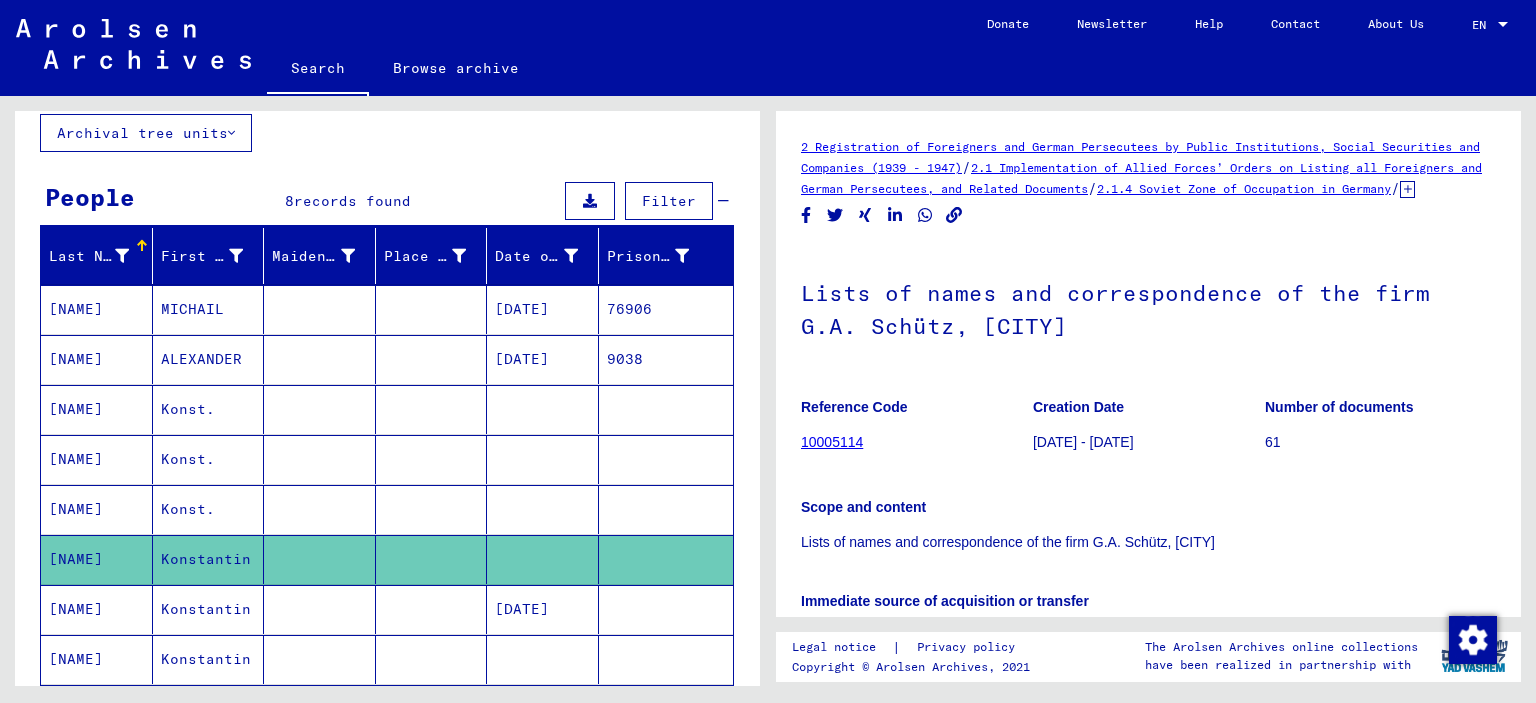 scroll, scrollTop: 210, scrollLeft: 0, axis: vertical 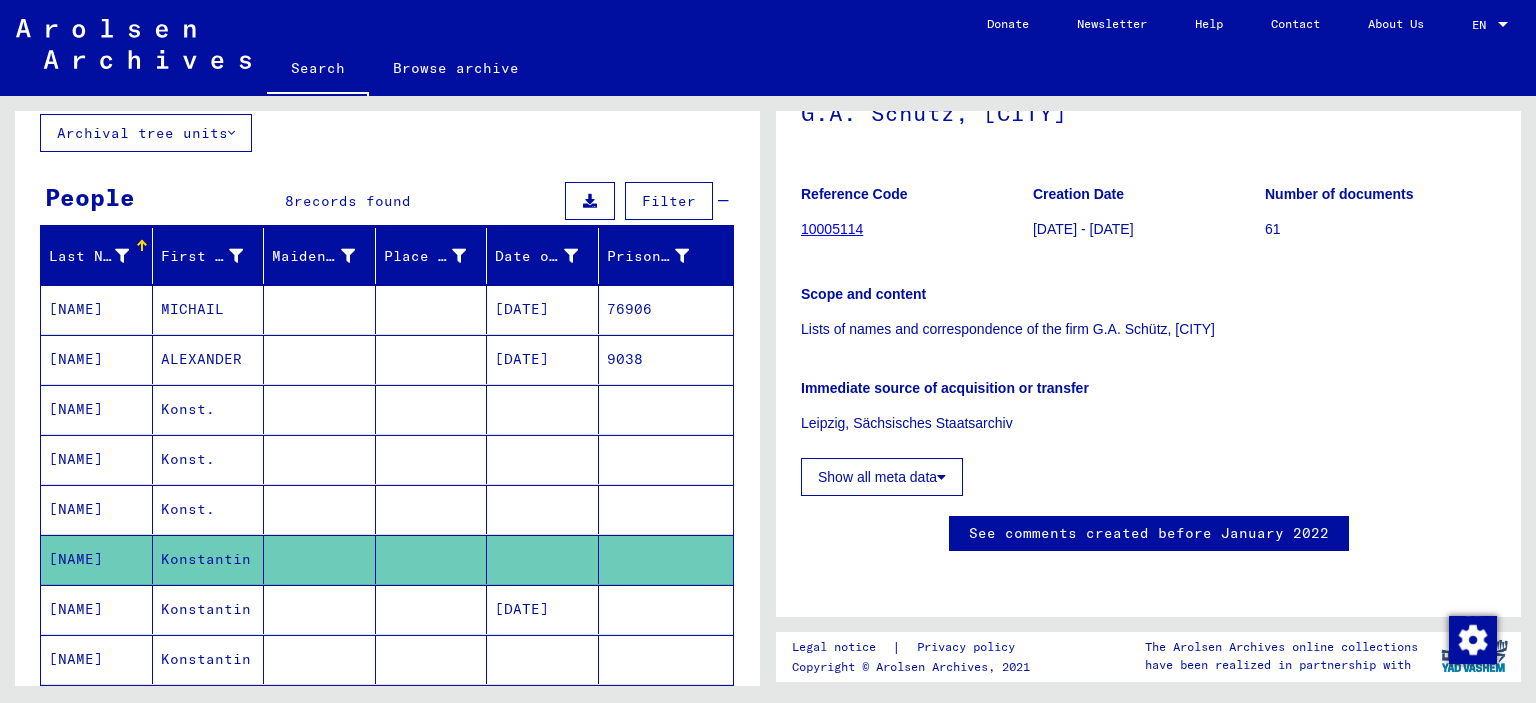 click on "Show all meta data" 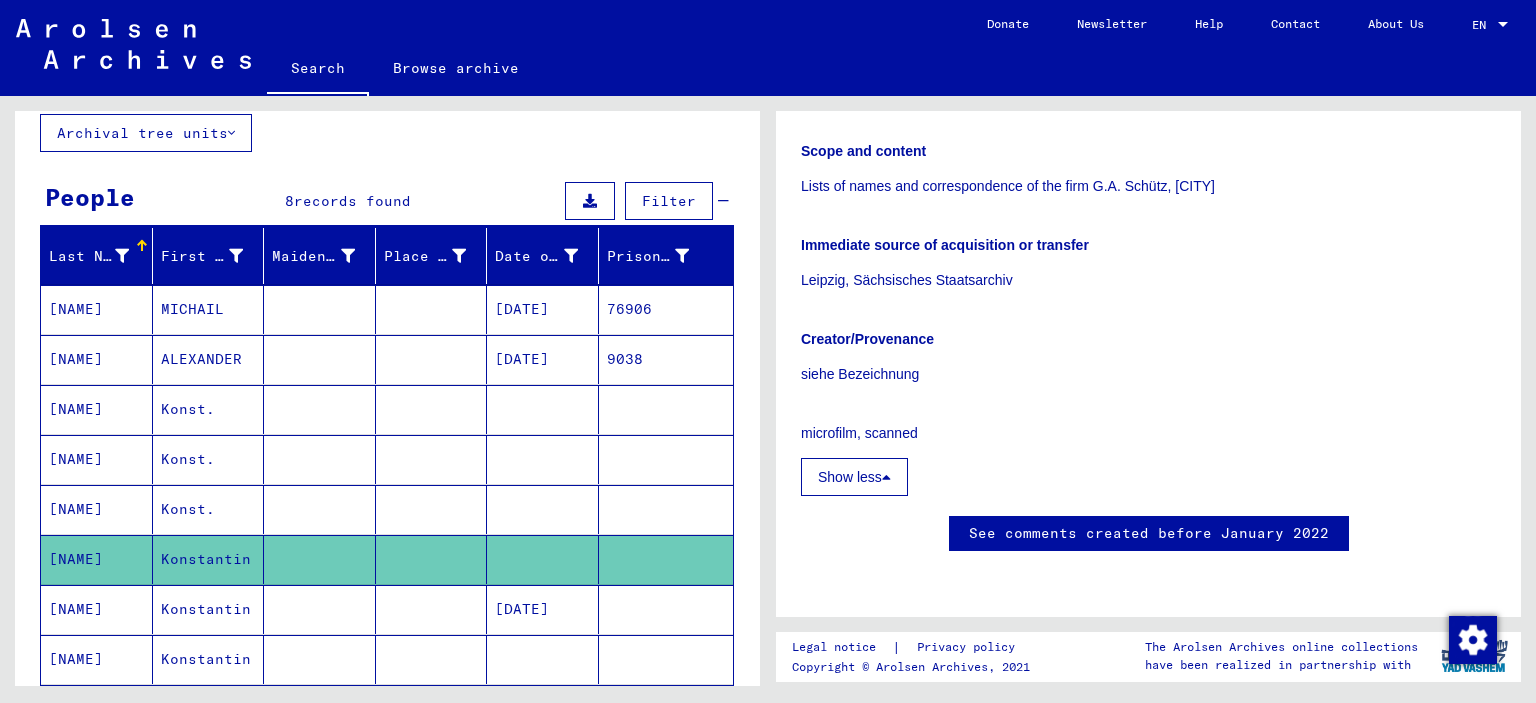 scroll, scrollTop: 0, scrollLeft: 0, axis: both 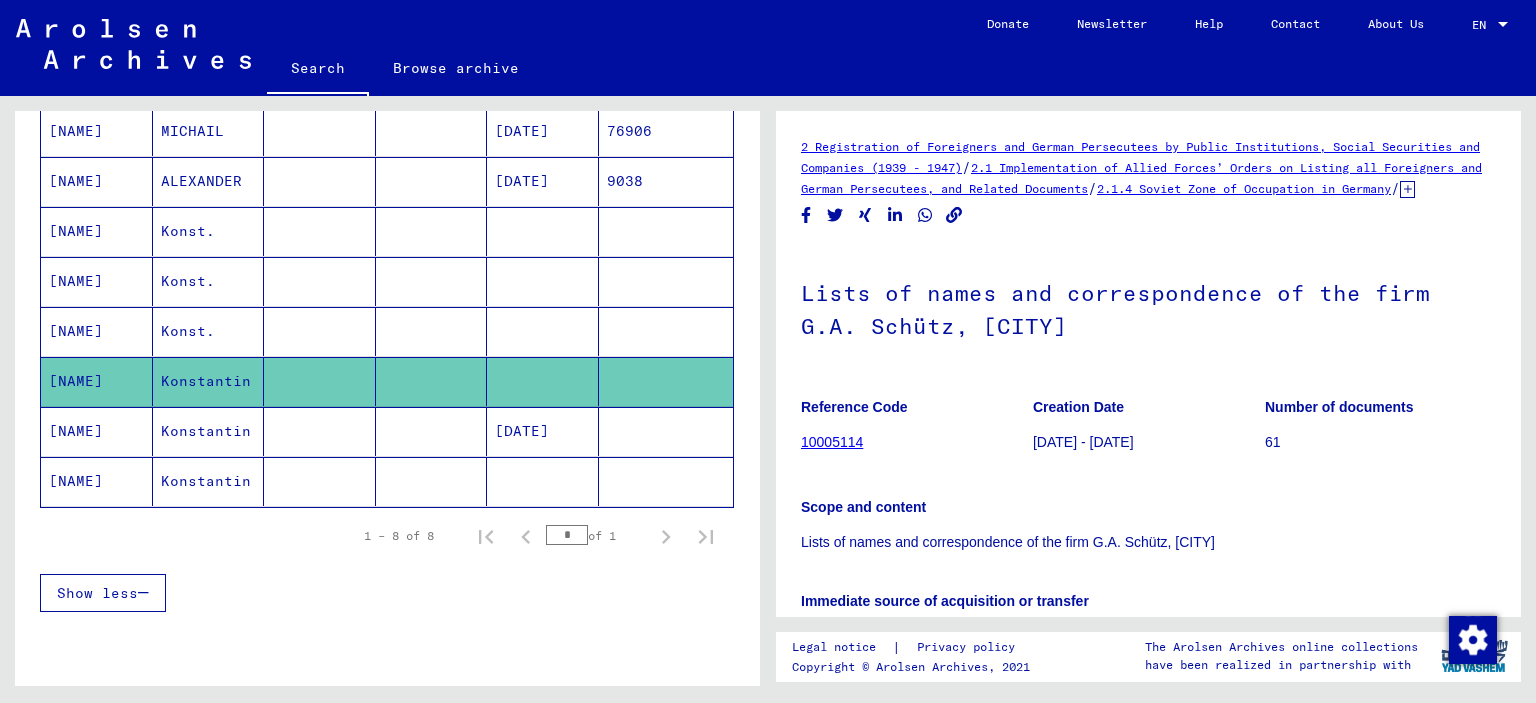 click at bounding box center (320, 481) 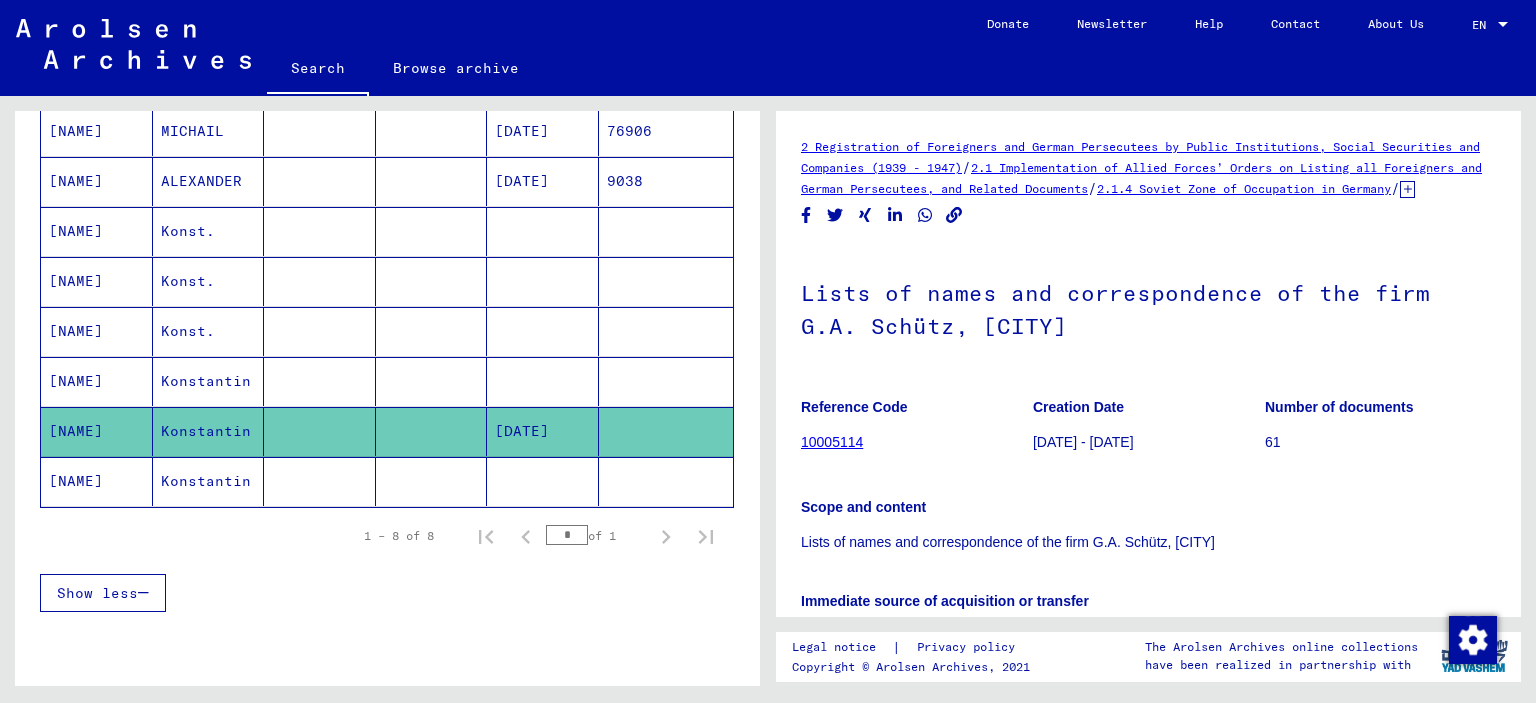 scroll, scrollTop: 0, scrollLeft: 0, axis: both 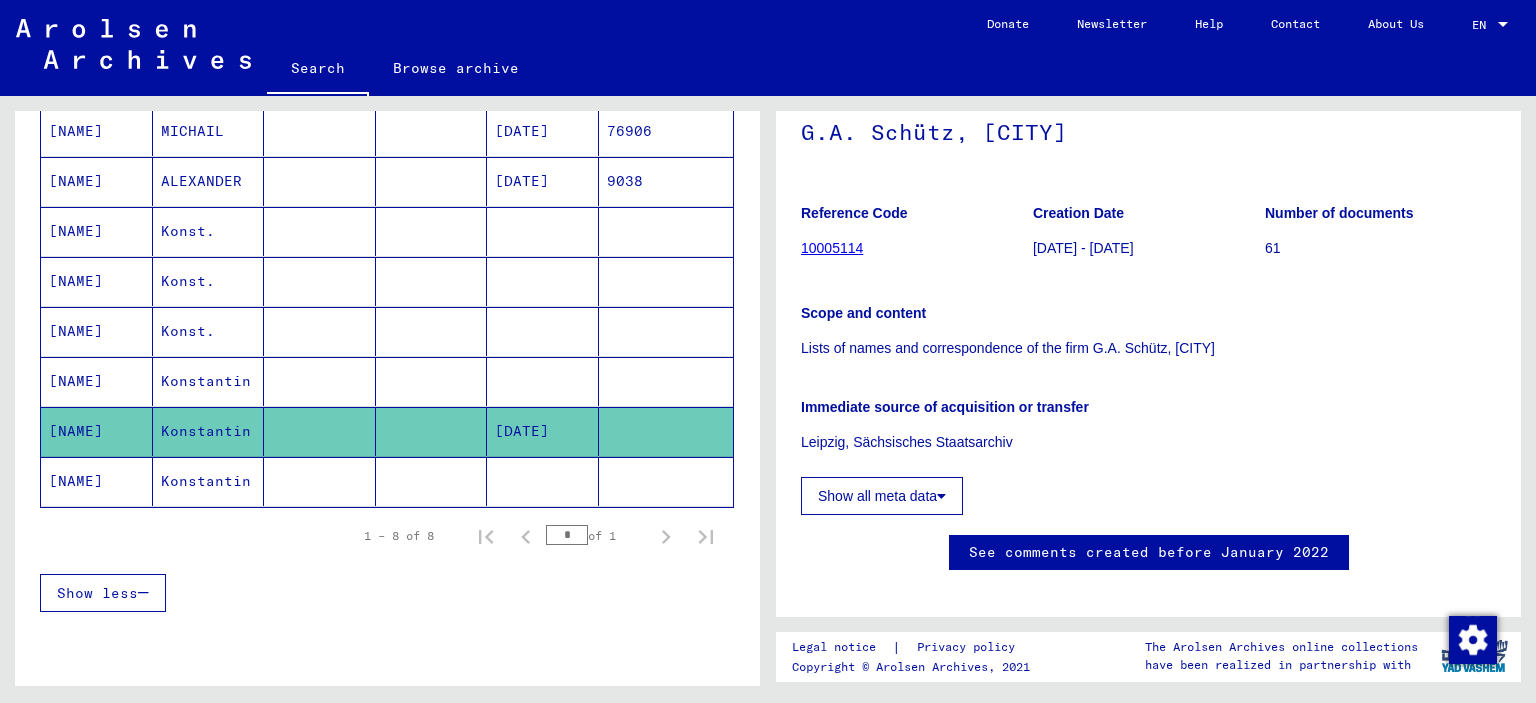 click on "Show all meta data" 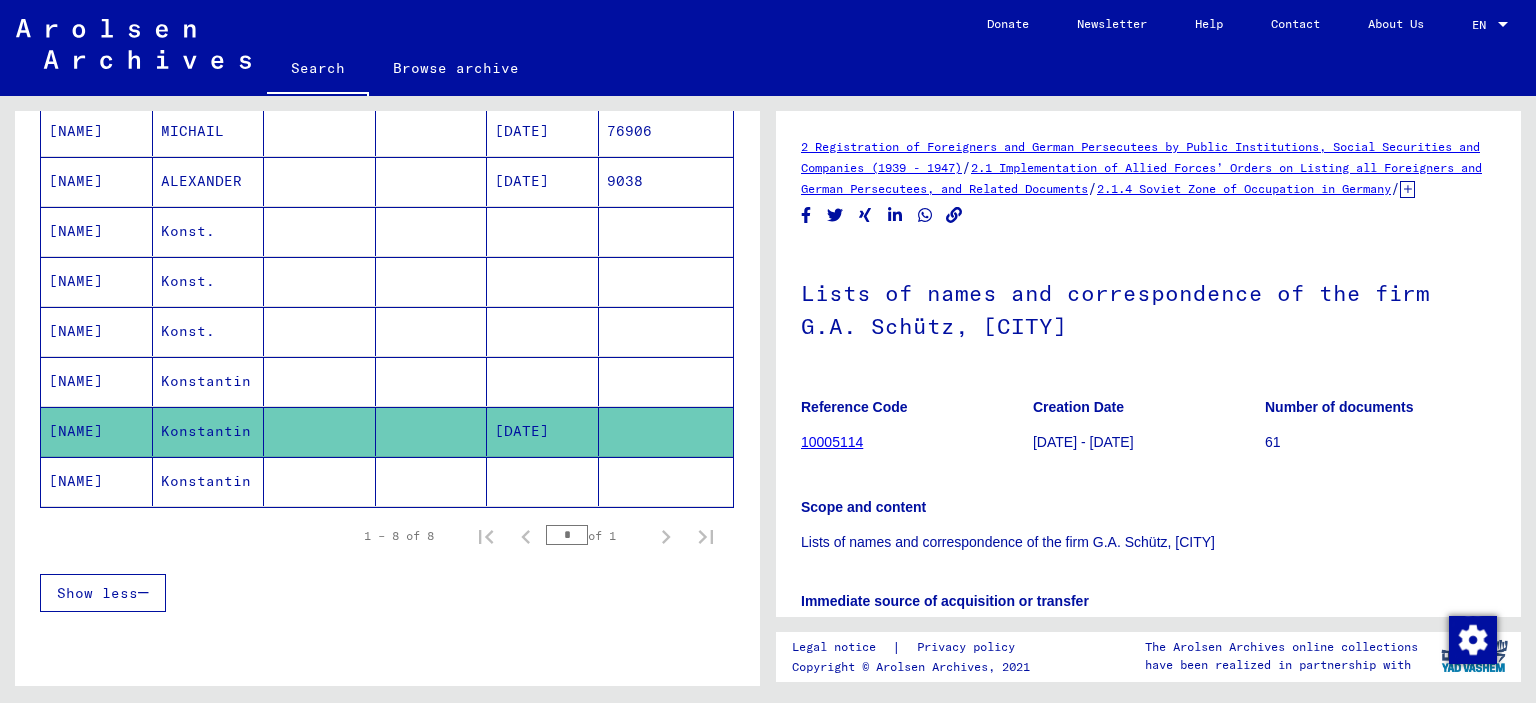 scroll, scrollTop: 0, scrollLeft: 0, axis: both 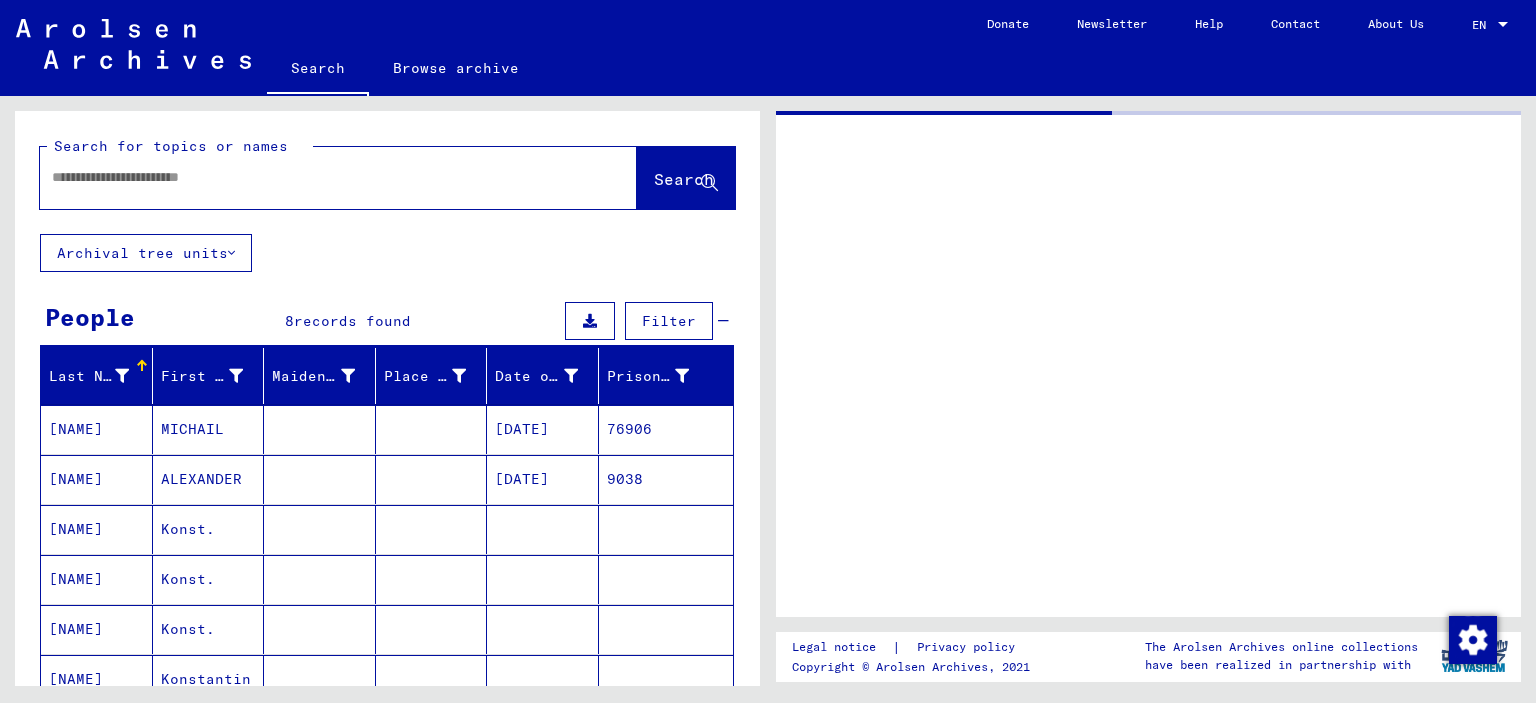 type on "********" 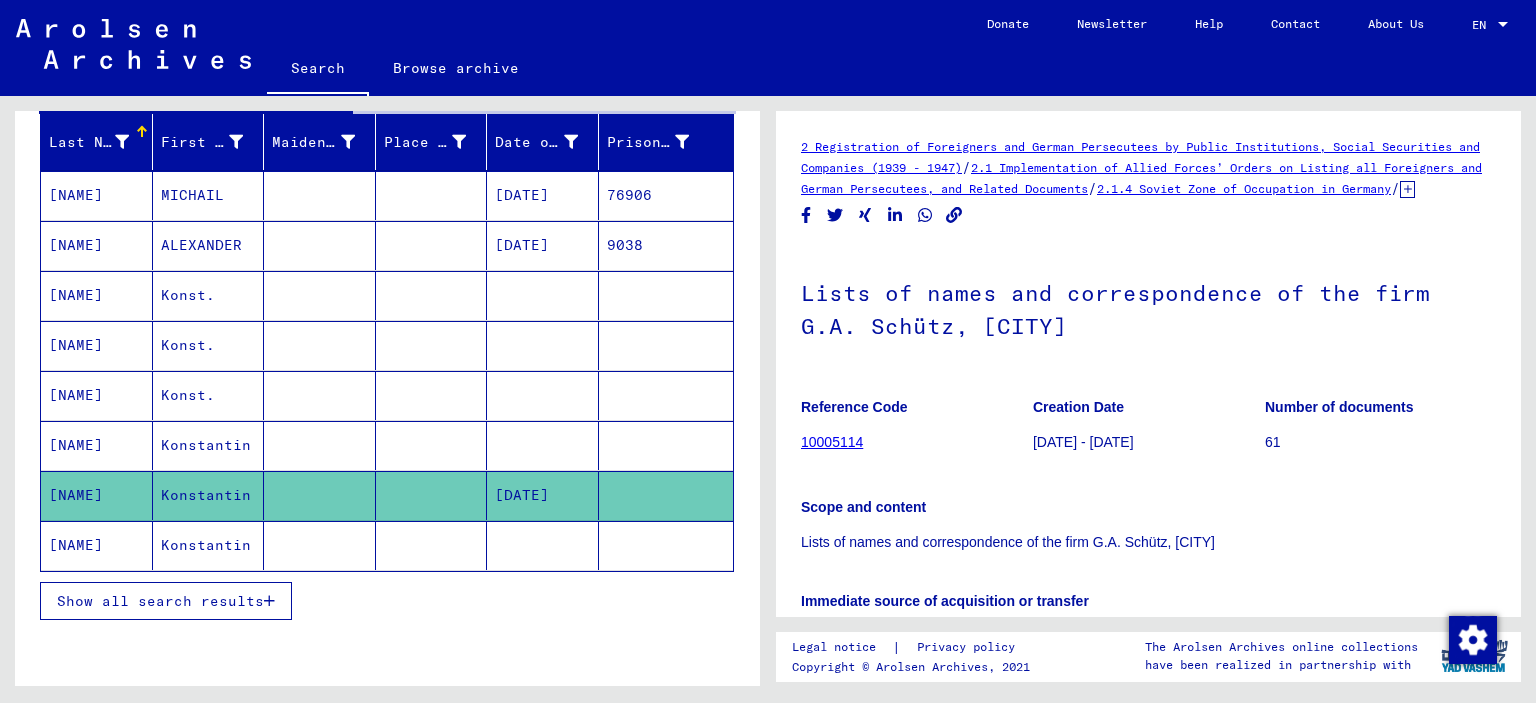 scroll, scrollTop: 243, scrollLeft: 0, axis: vertical 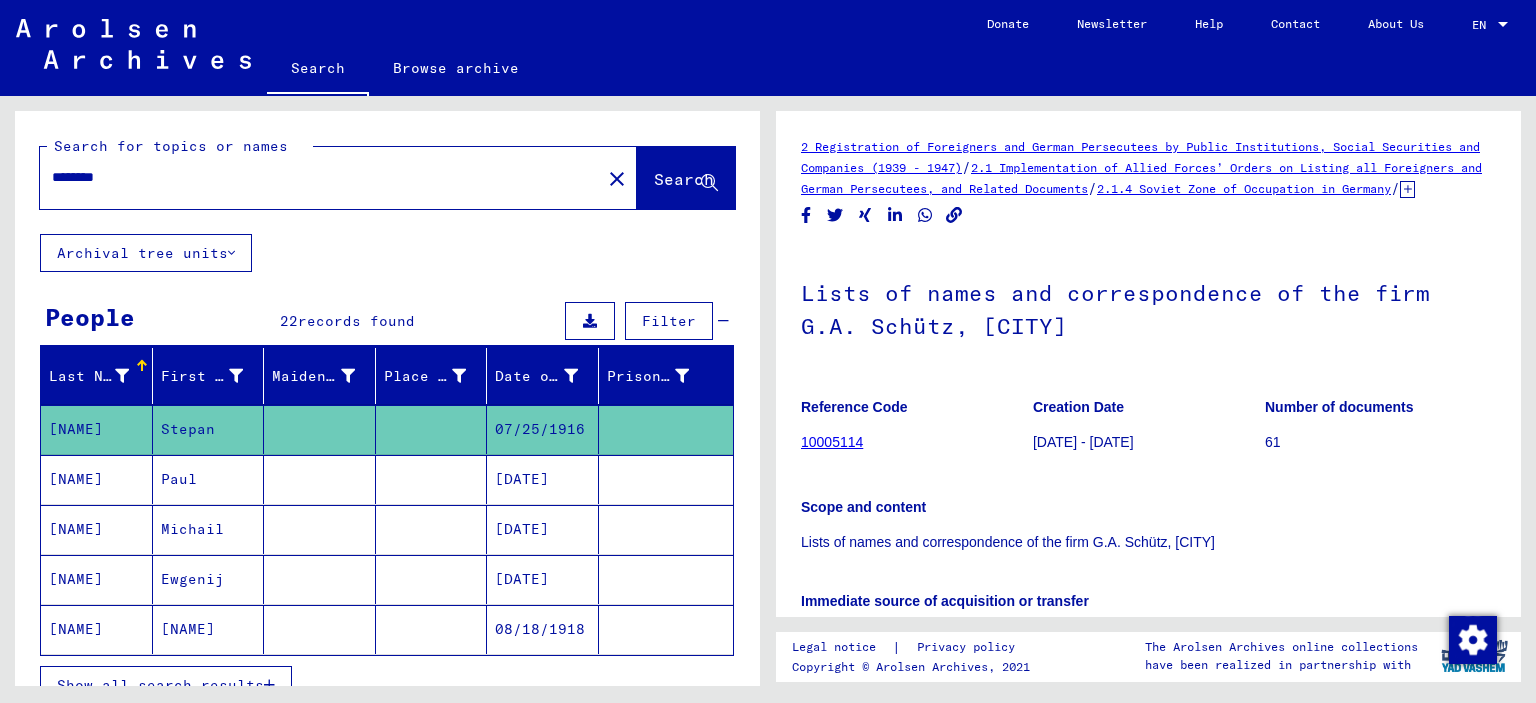 click on "********" 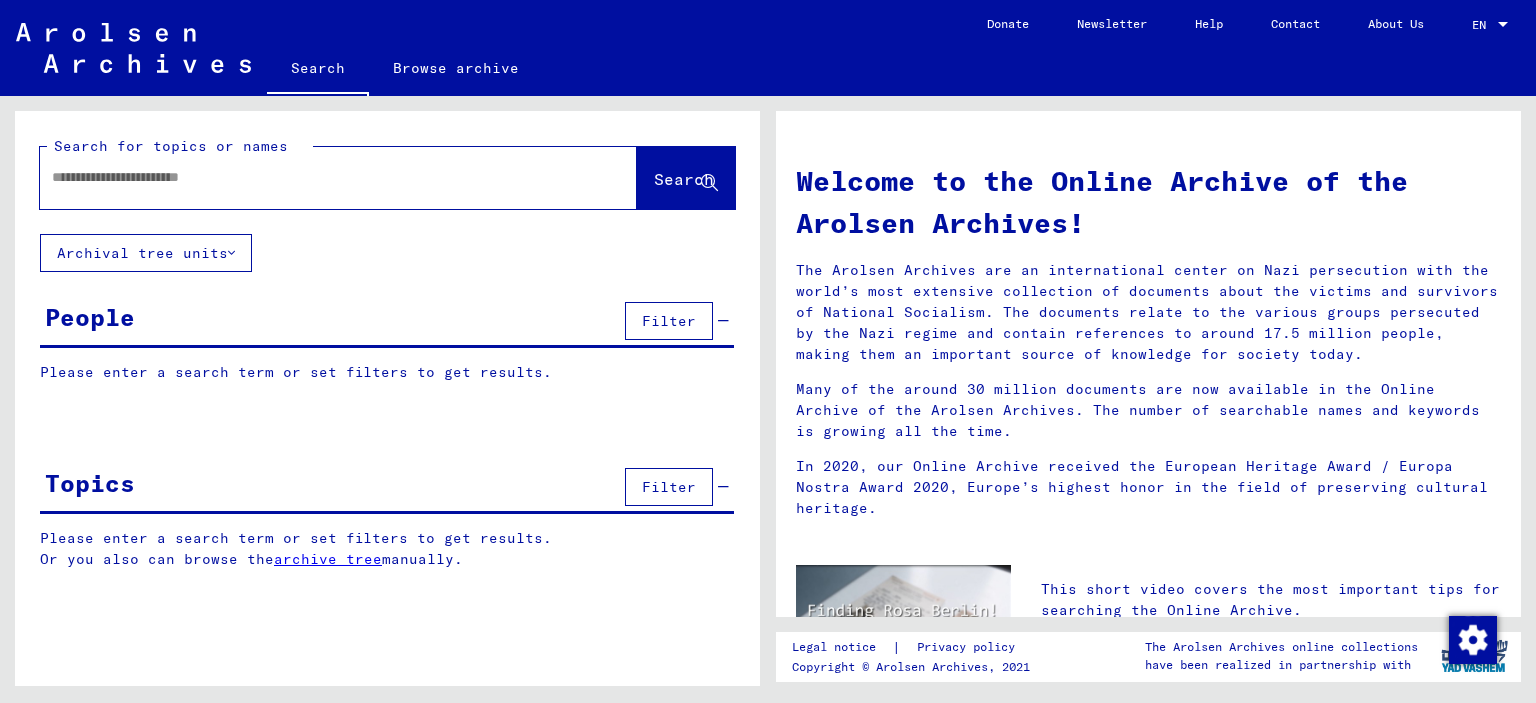 click at bounding box center [314, 177] 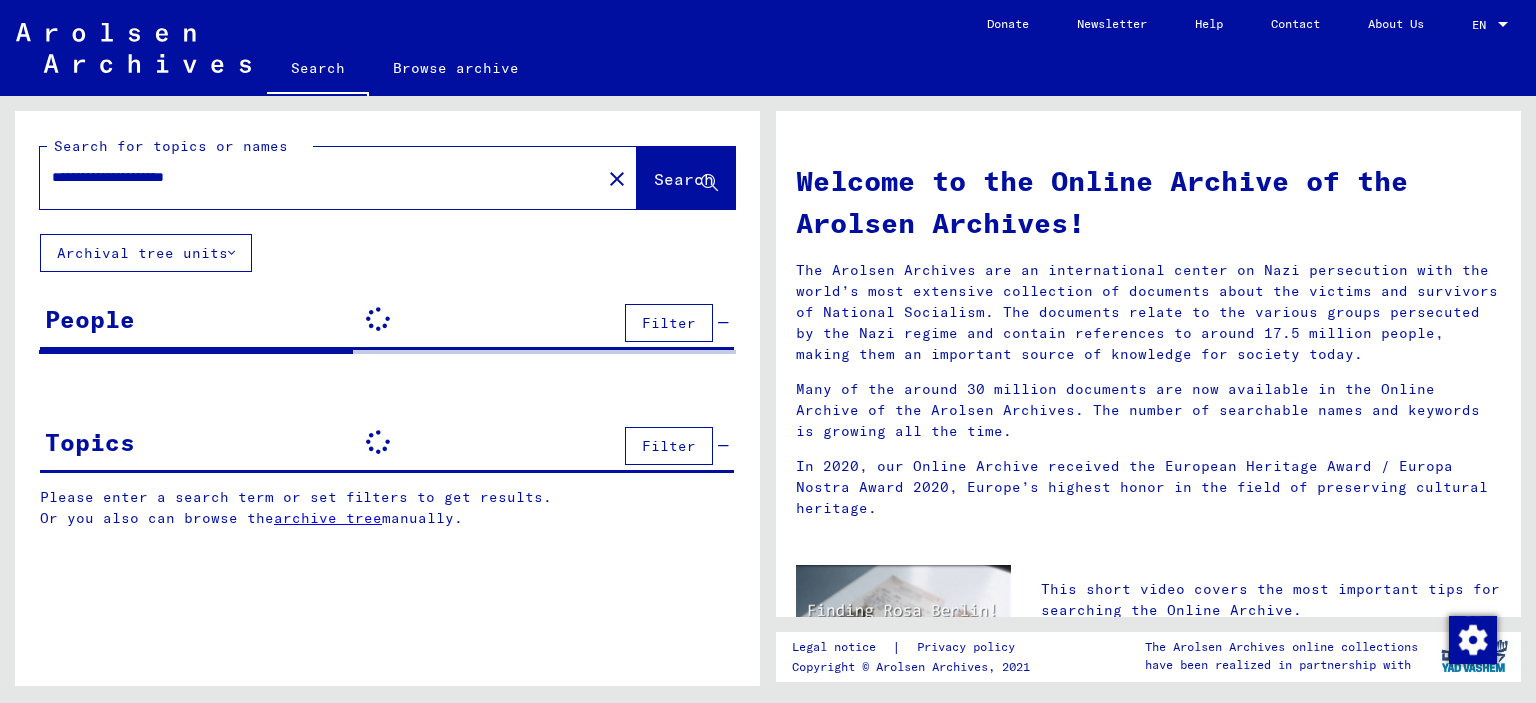 click on "**********" at bounding box center [314, 177] 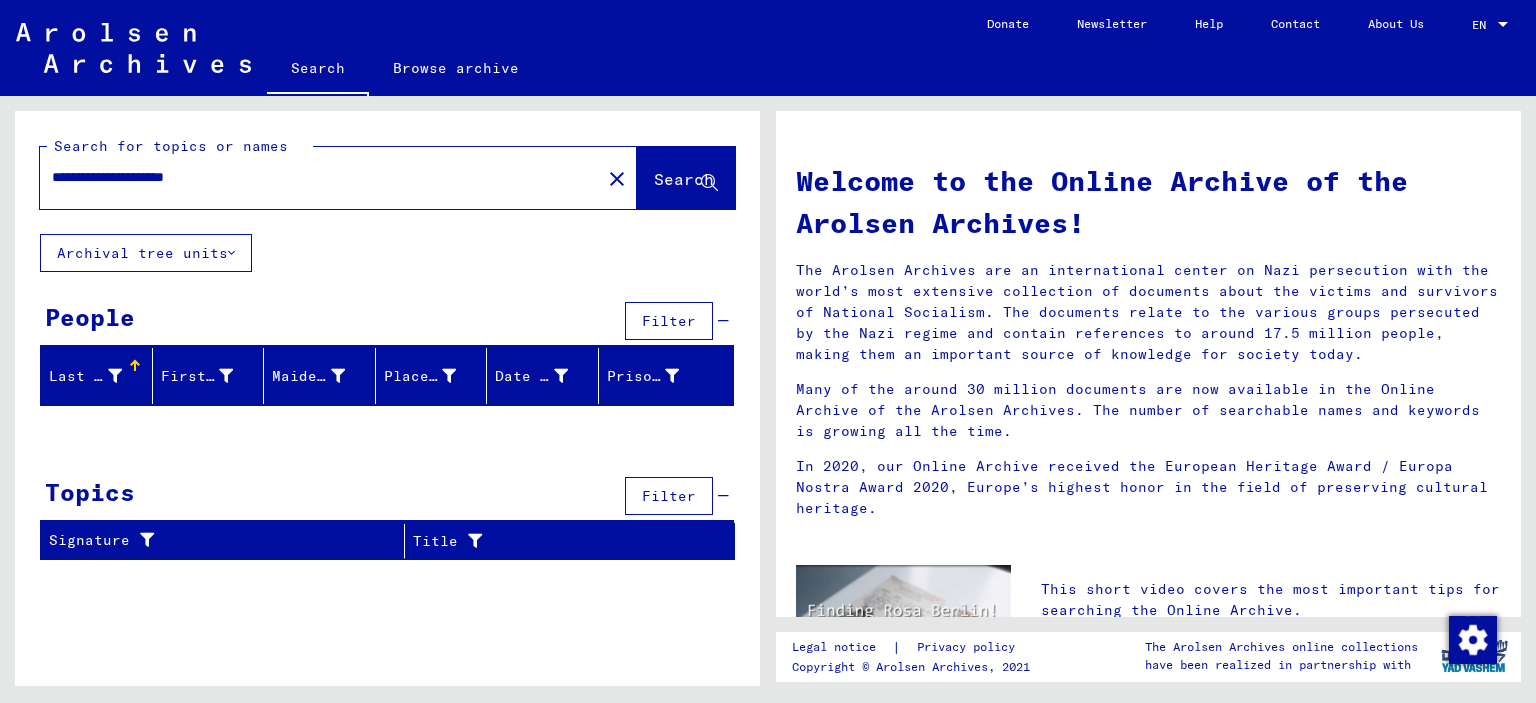click on "**********" at bounding box center [314, 177] 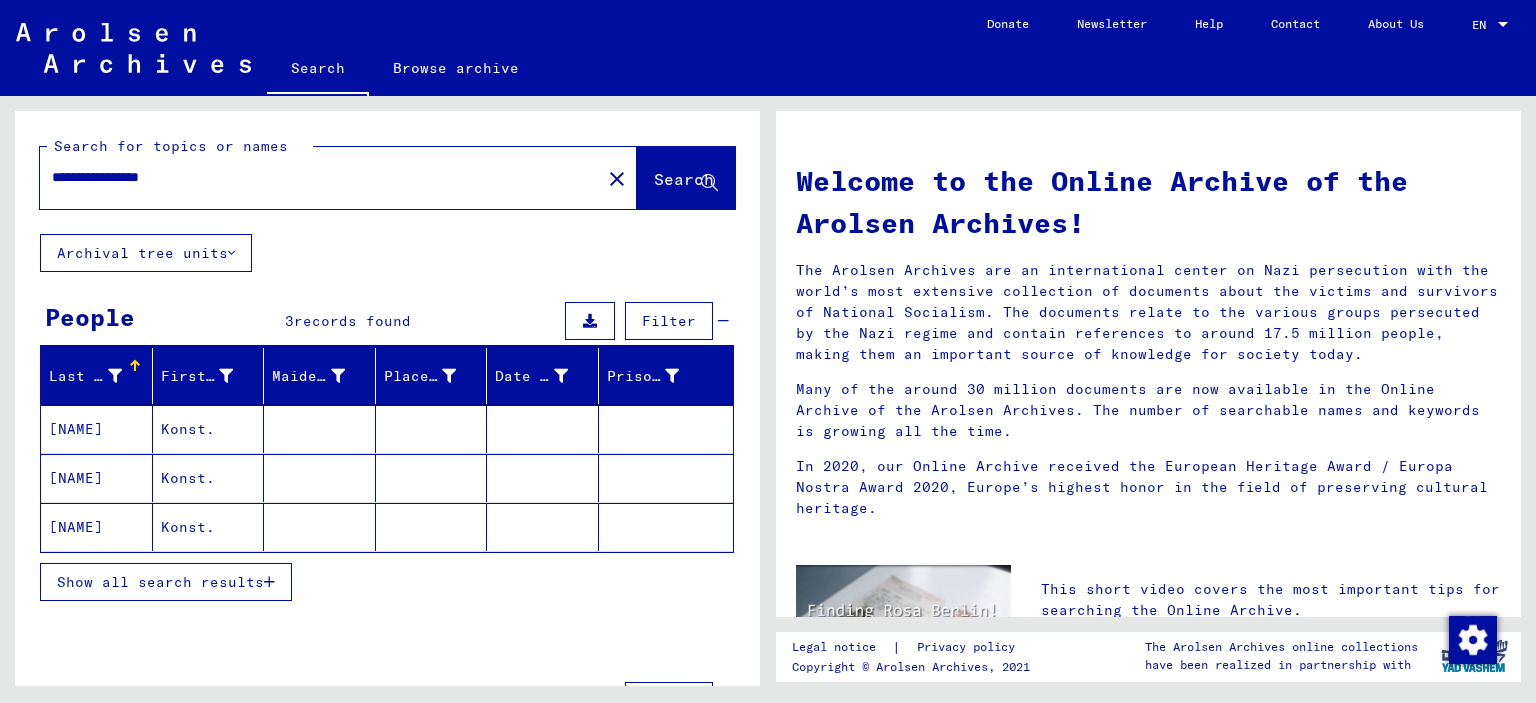 click on "Show all search results" at bounding box center [166, 582] 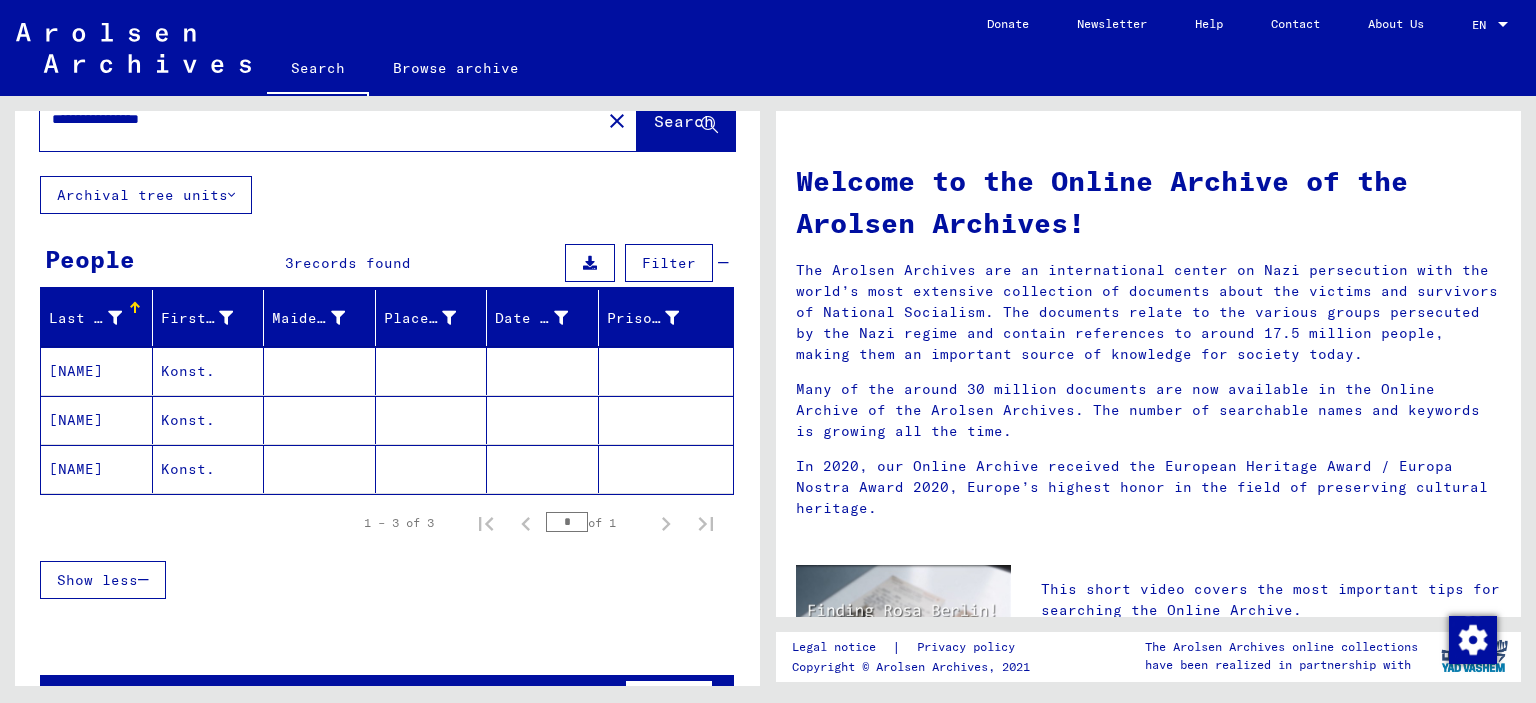 scroll, scrollTop: 0, scrollLeft: 0, axis: both 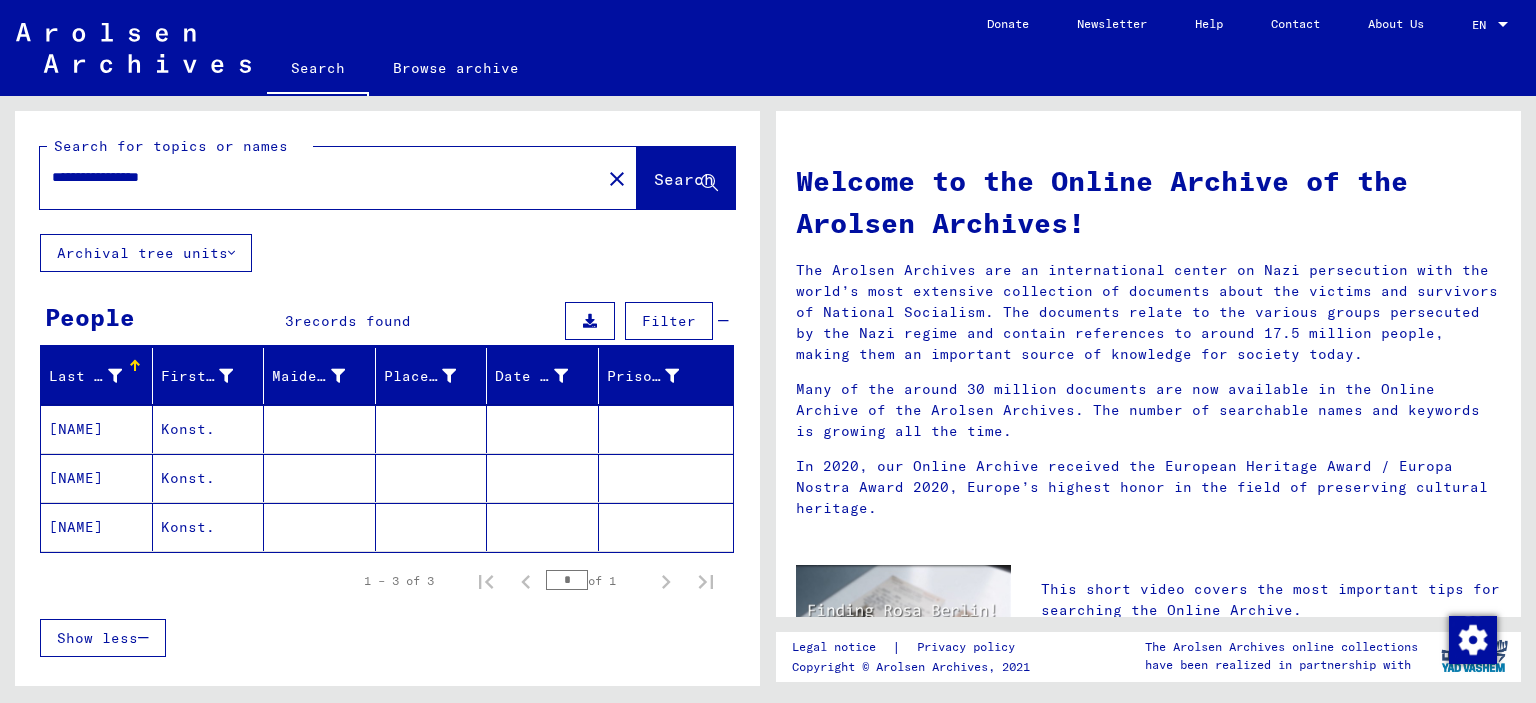 click on "**********" 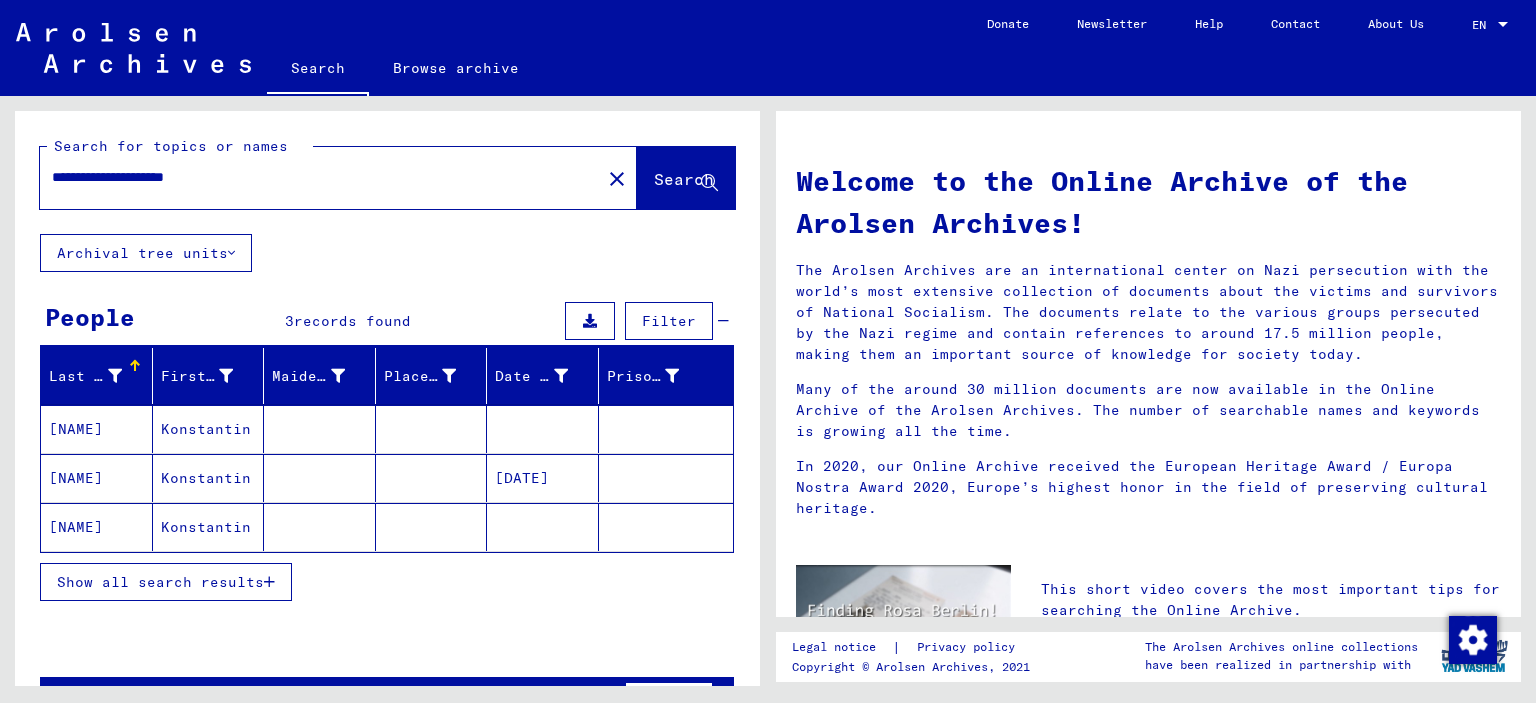 click on "Konstantin" at bounding box center [209, 478] 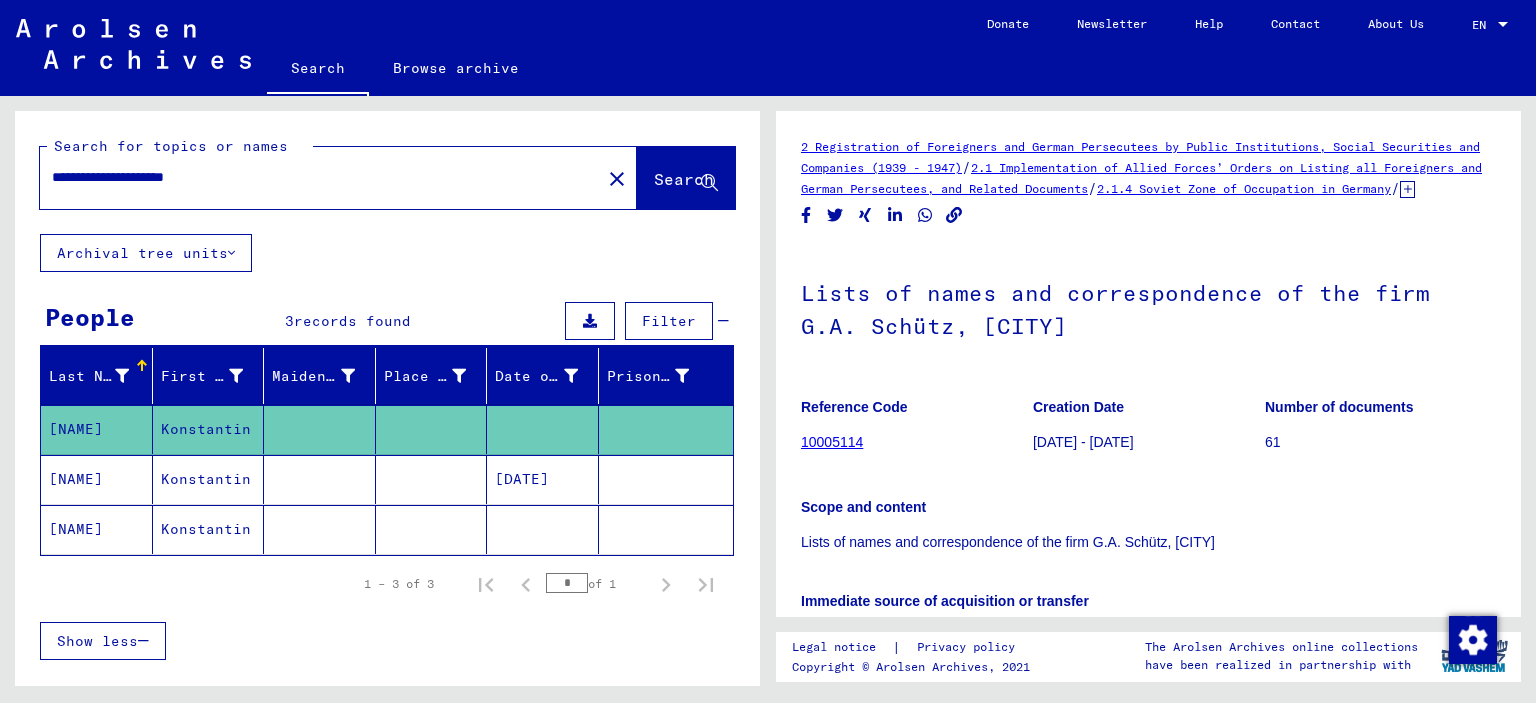scroll, scrollTop: 0, scrollLeft: 0, axis: both 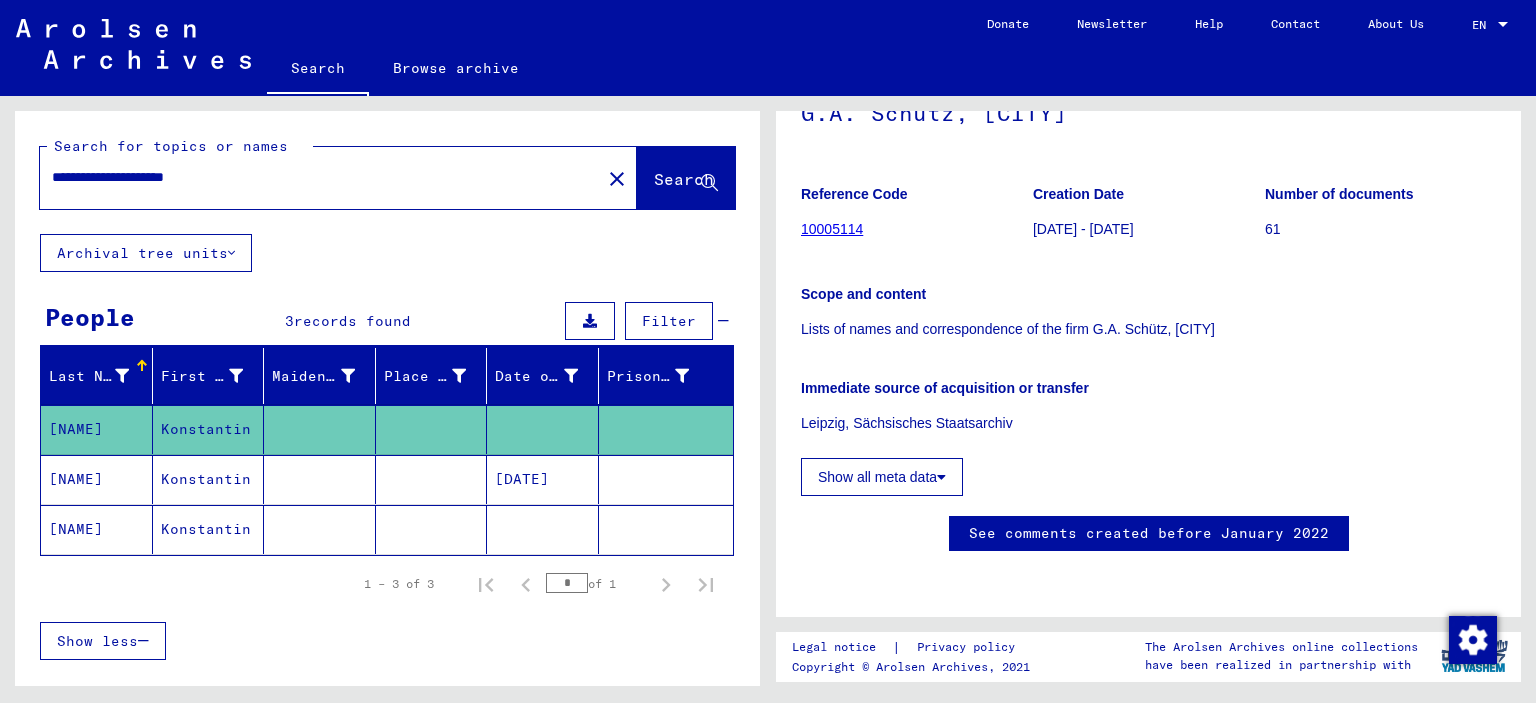 click on "Show all meta data" 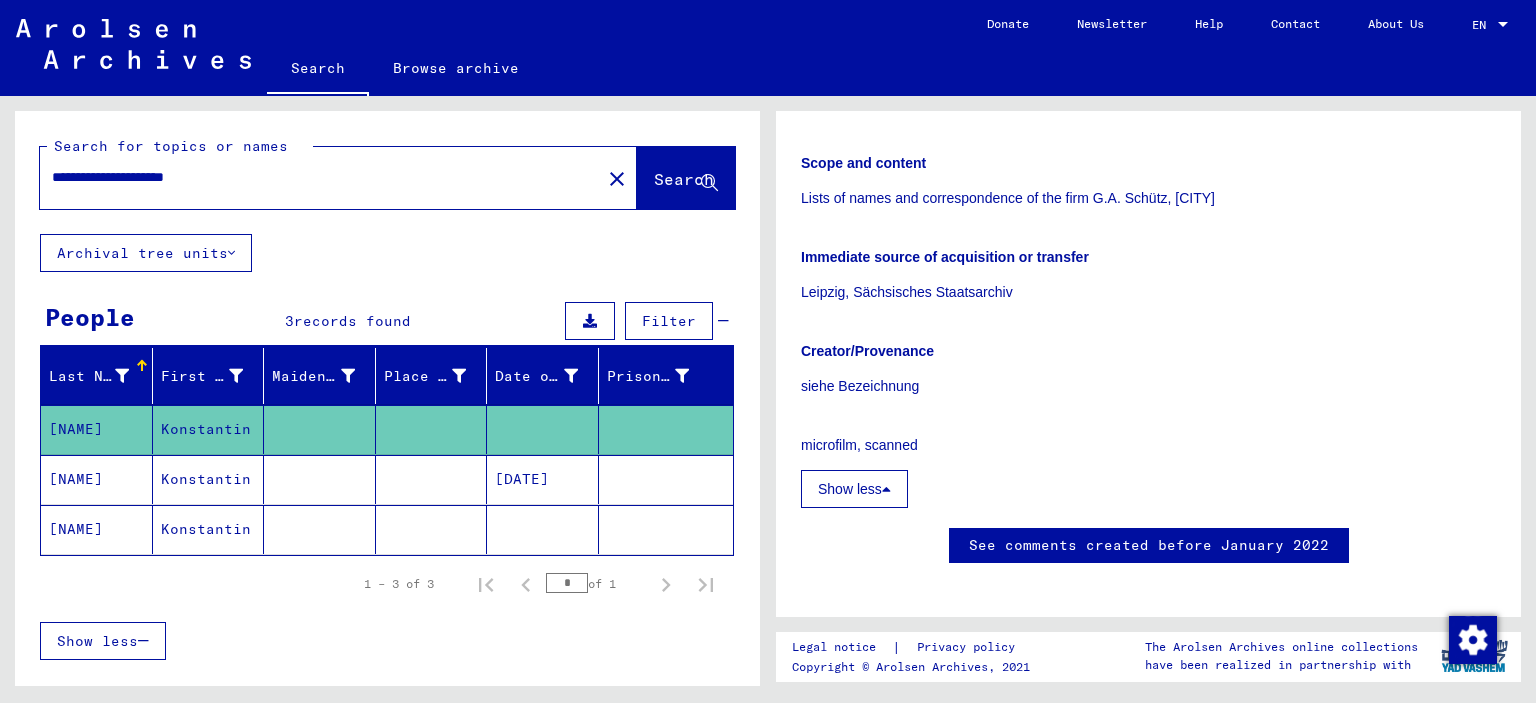 click at bounding box center (320, 529) 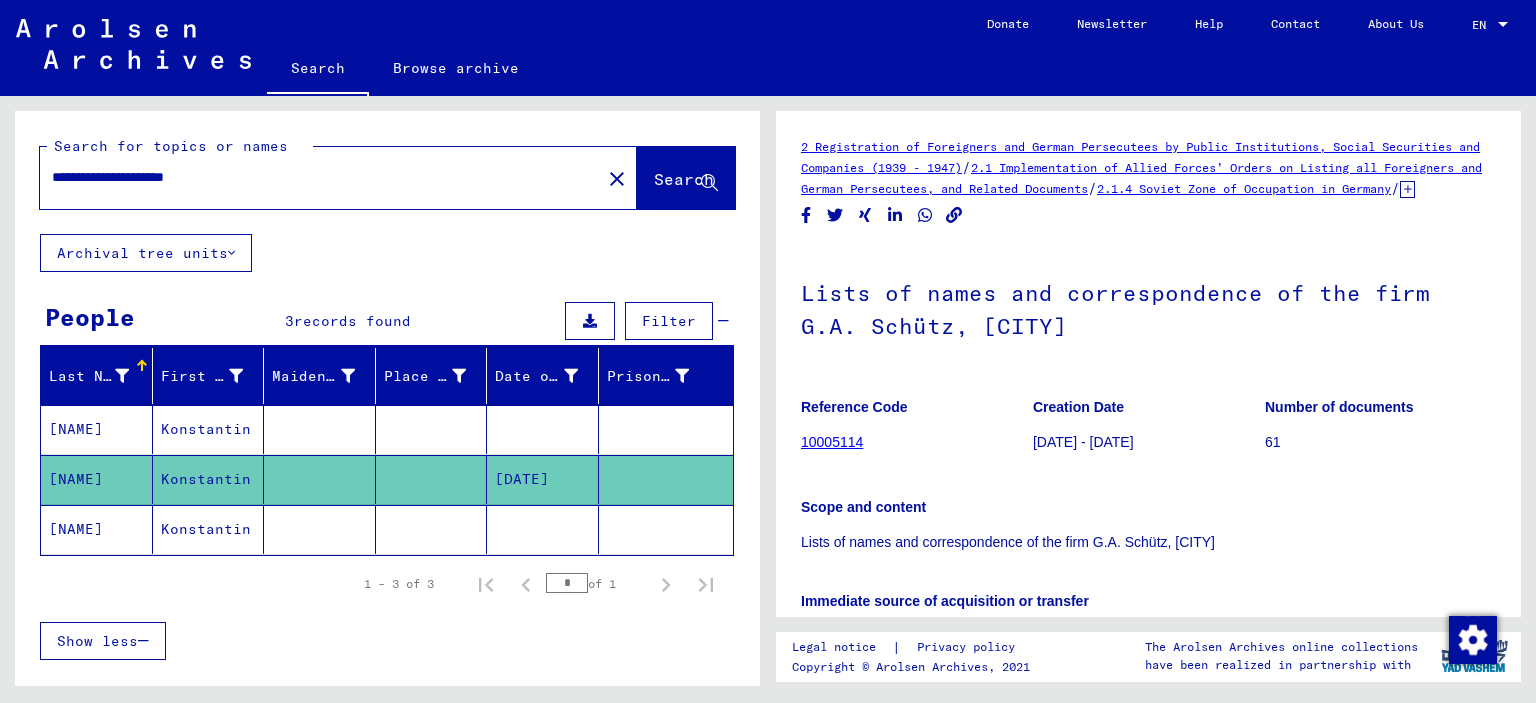 scroll, scrollTop: 0, scrollLeft: 0, axis: both 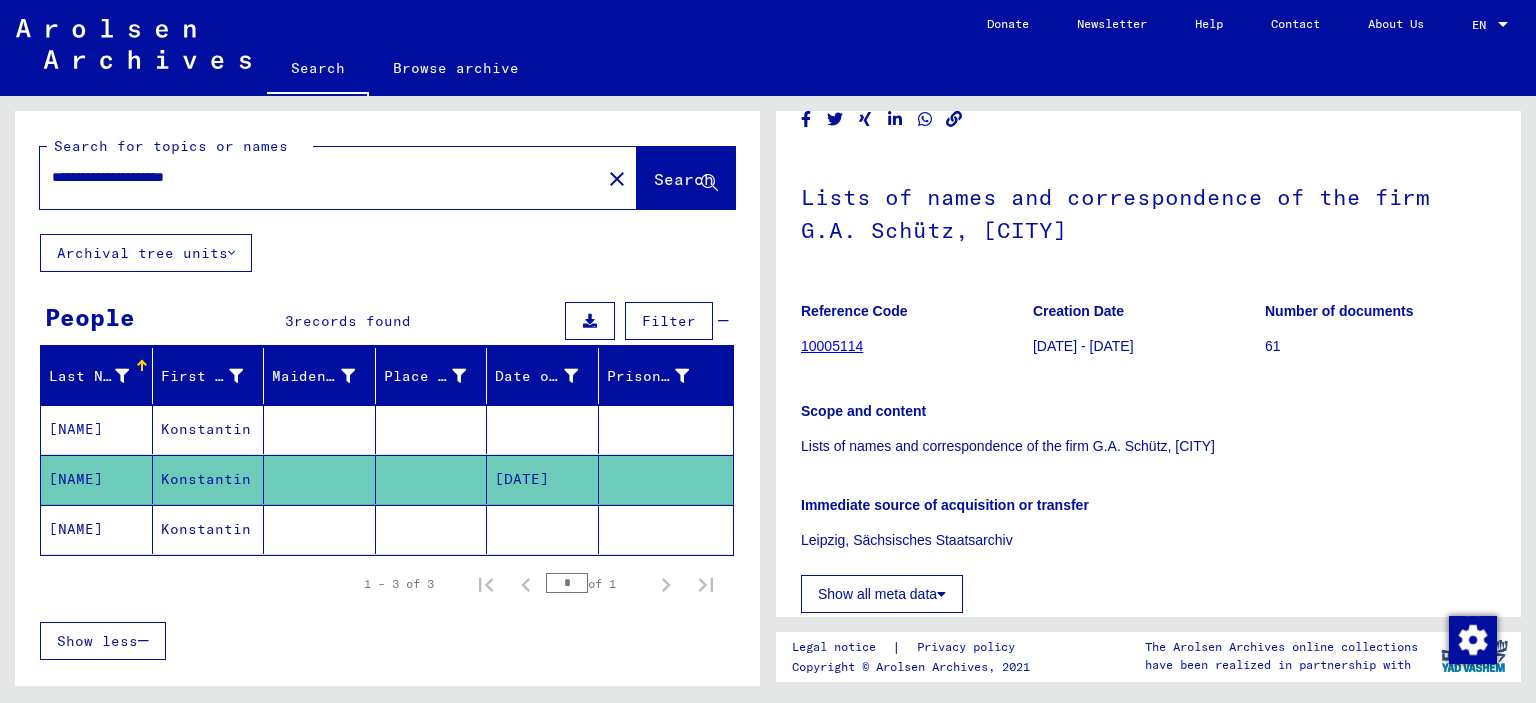click on "1 – 3 of 3  *  of 1" at bounding box center (387, 584) 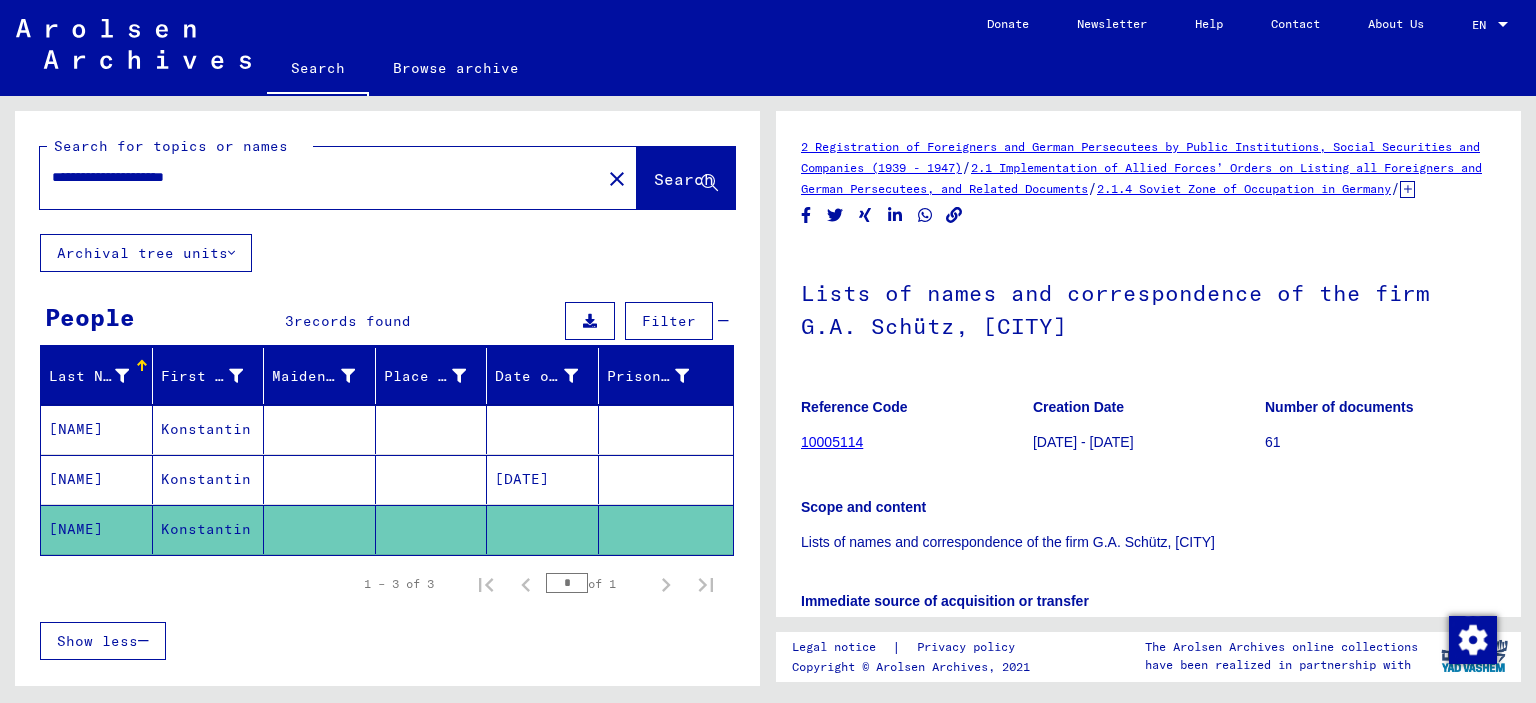 scroll, scrollTop: 0, scrollLeft: 0, axis: both 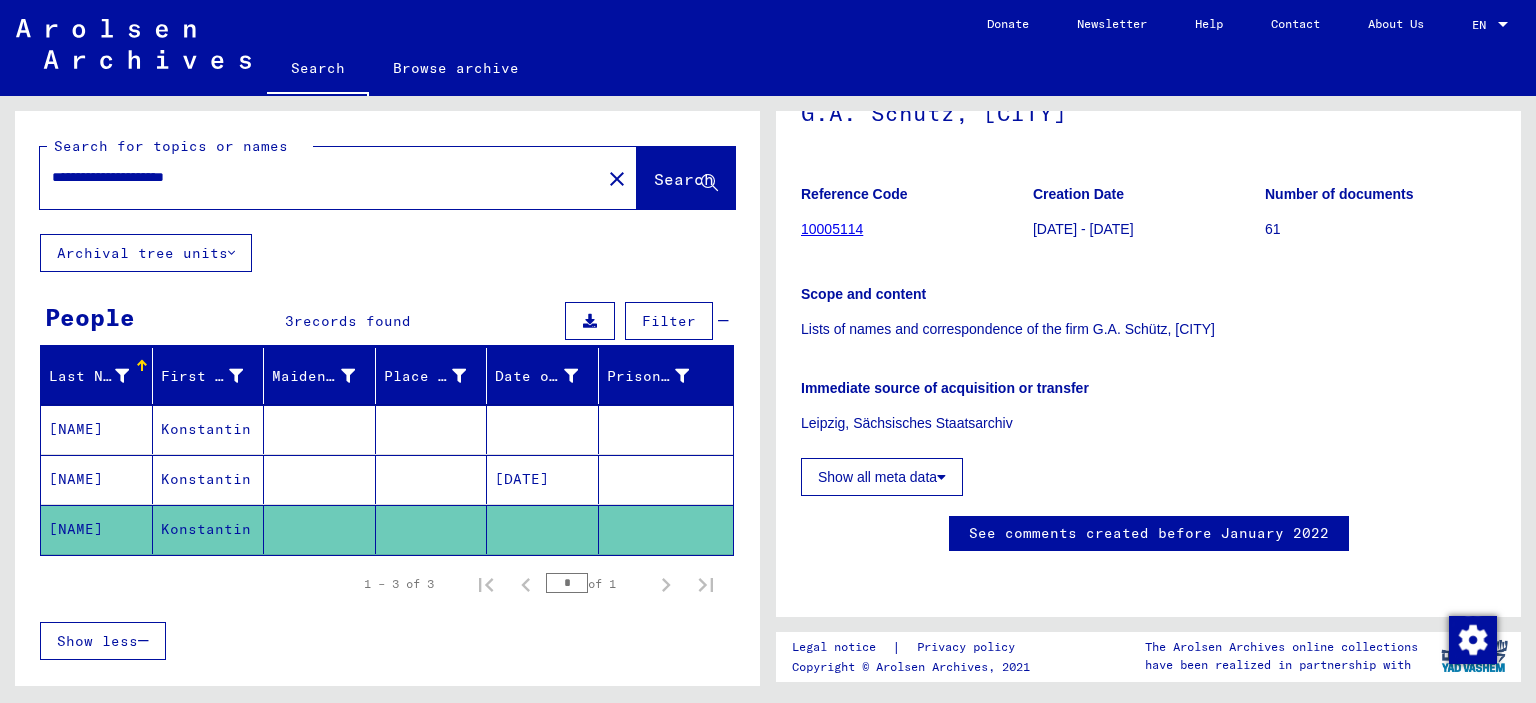 drag, startPoint x: 253, startPoint y: 181, endPoint x: 148, endPoint y: 183, distance: 105.01904 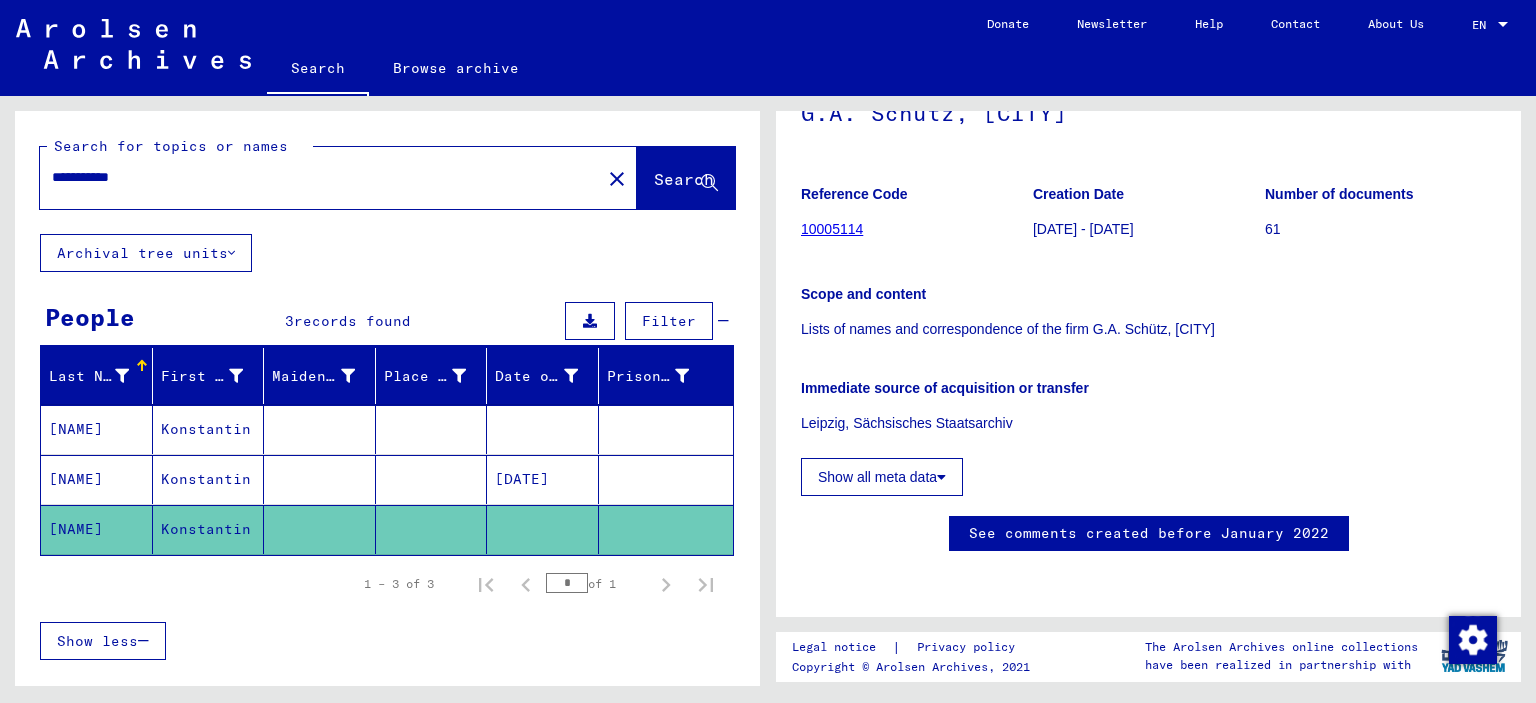 type on "**********" 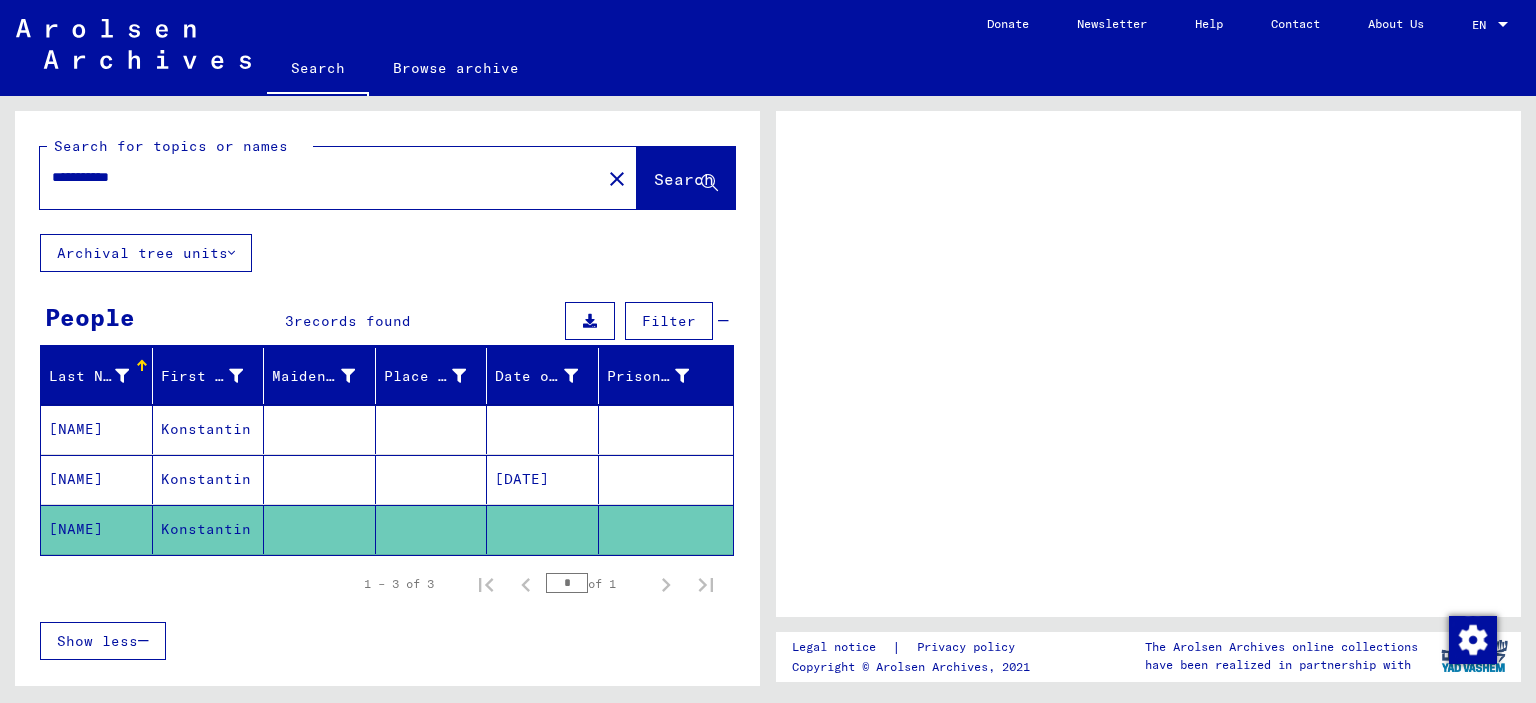 scroll, scrollTop: 0, scrollLeft: 0, axis: both 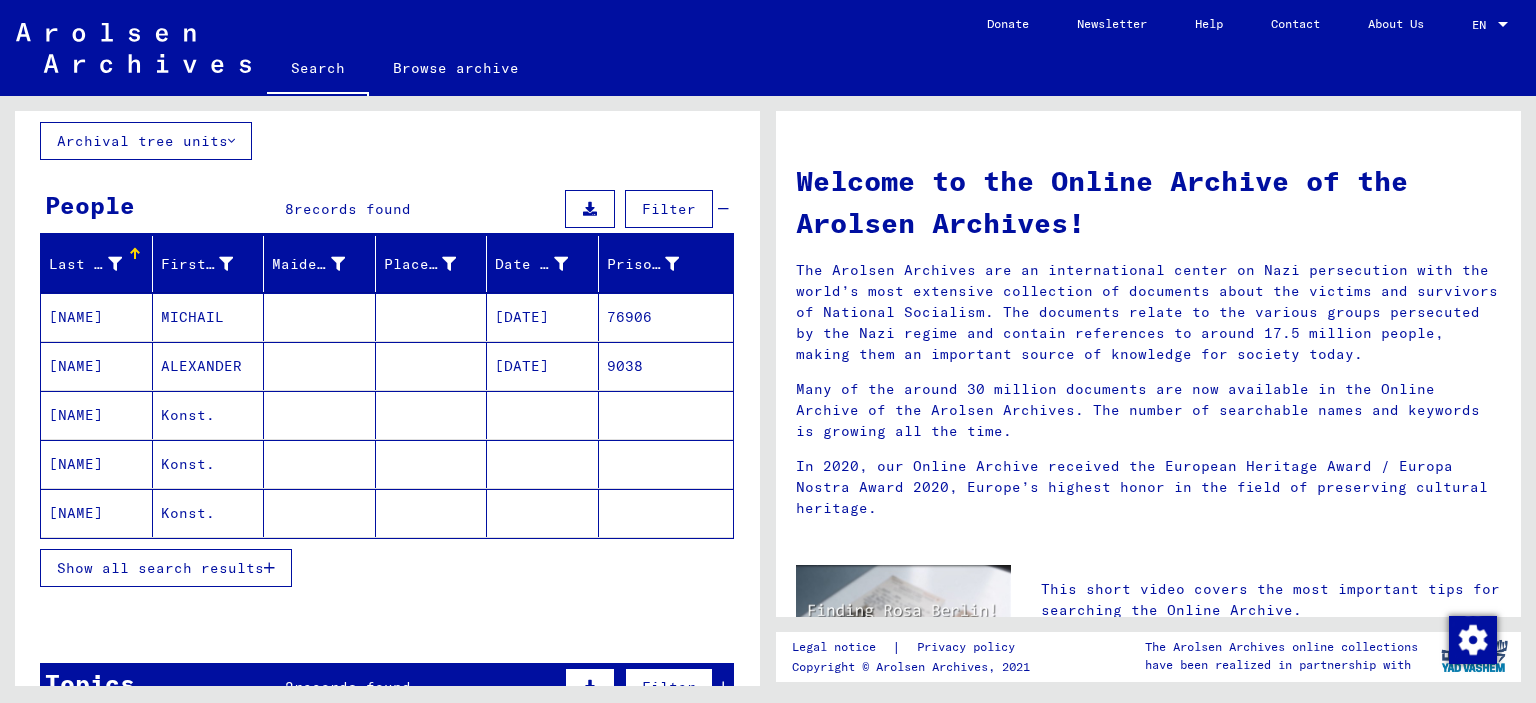 click on "Show all search results" at bounding box center (160, 568) 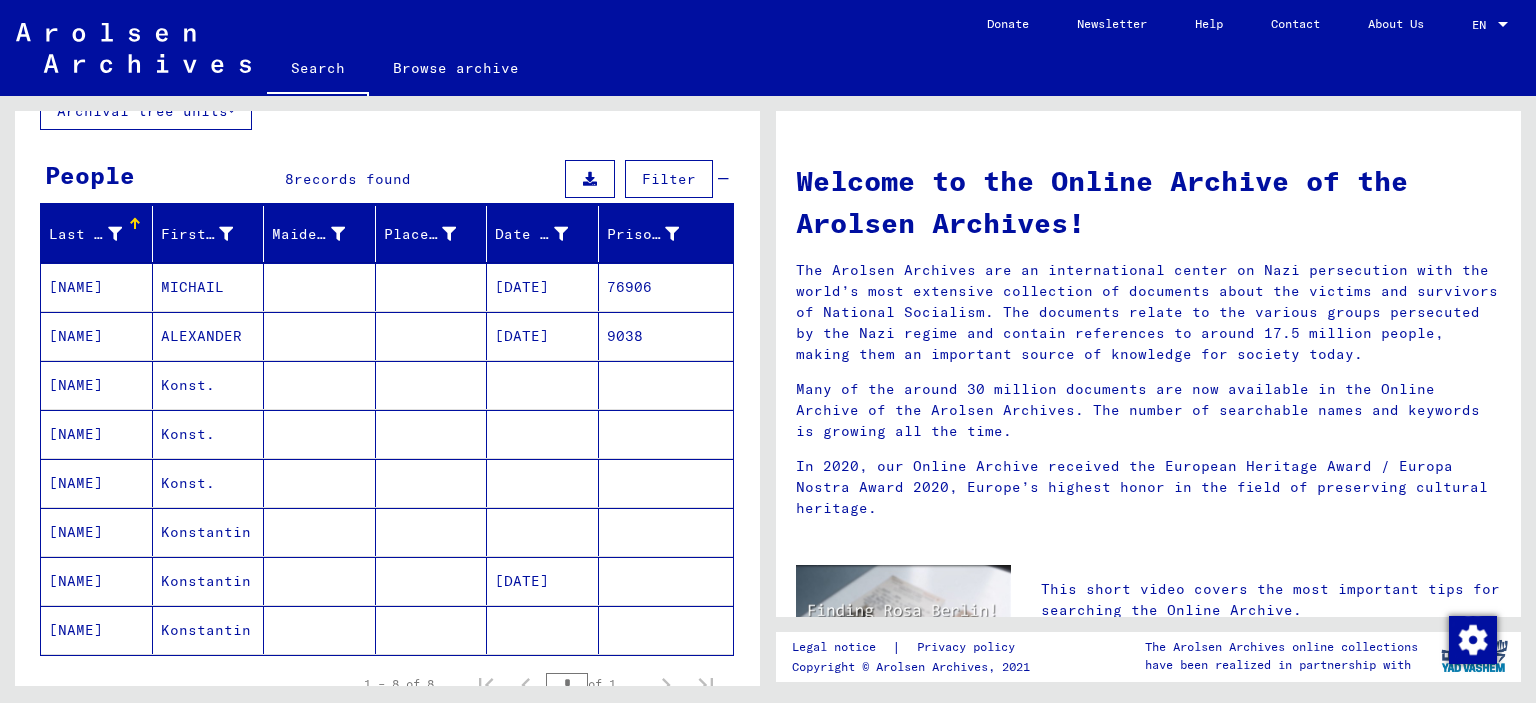 scroll, scrollTop: 140, scrollLeft: 0, axis: vertical 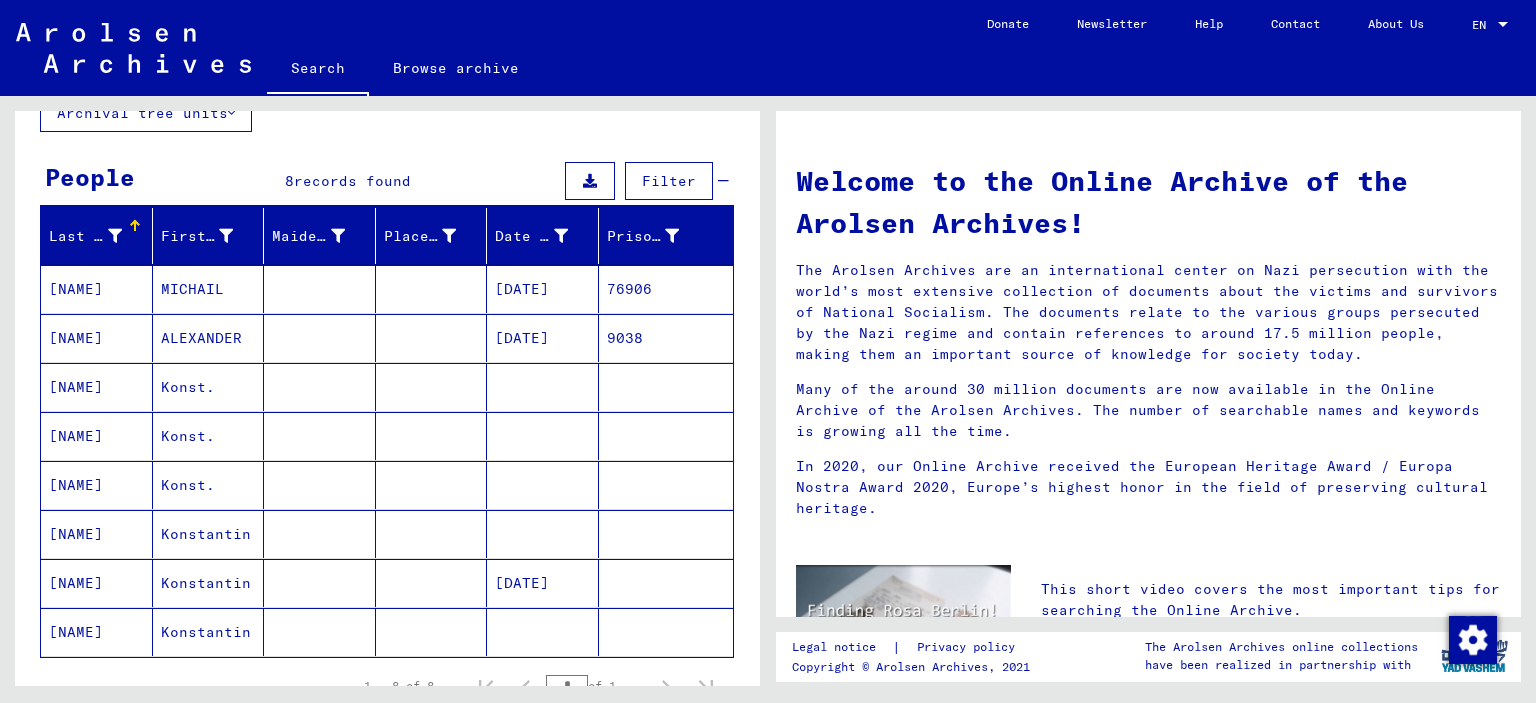 click on "ALEXANDER" at bounding box center [209, 387] 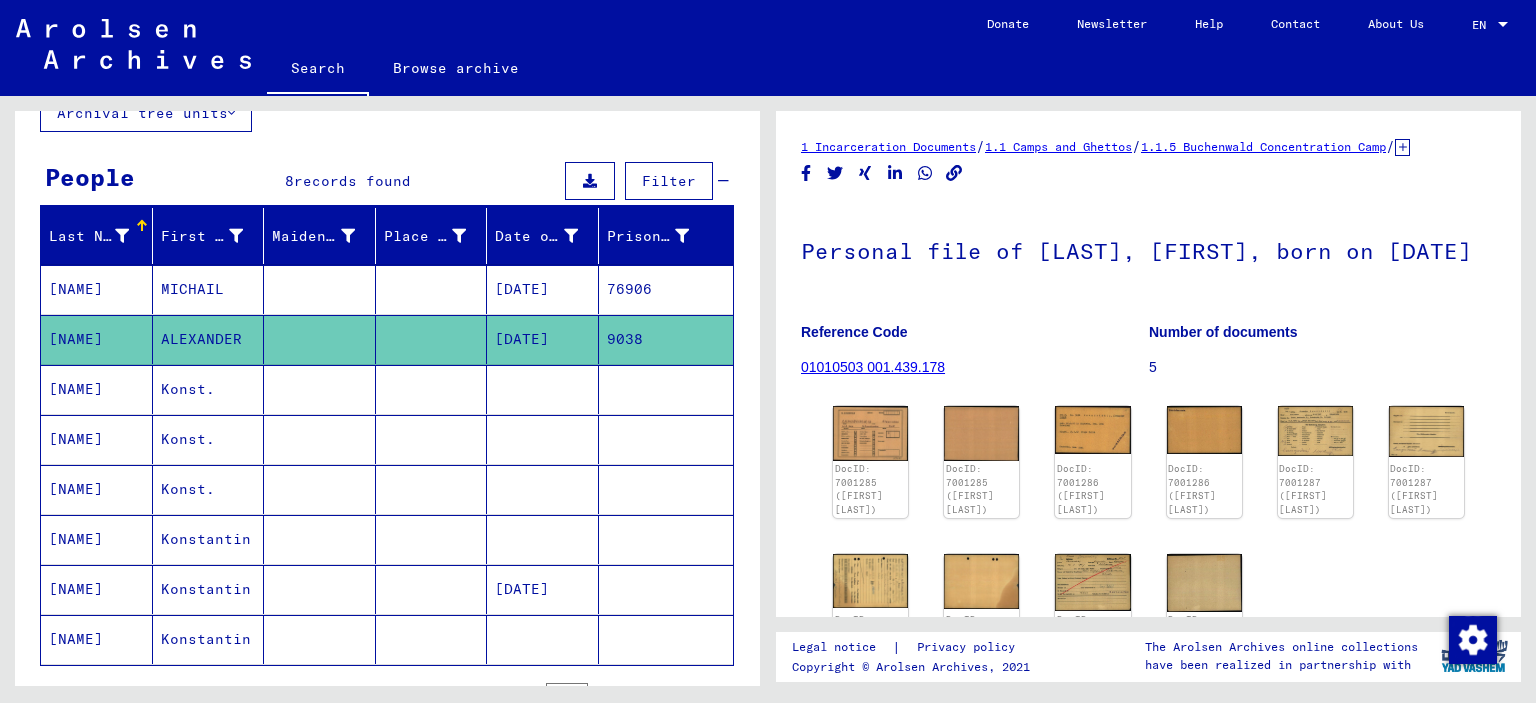 scroll, scrollTop: 0, scrollLeft: 0, axis: both 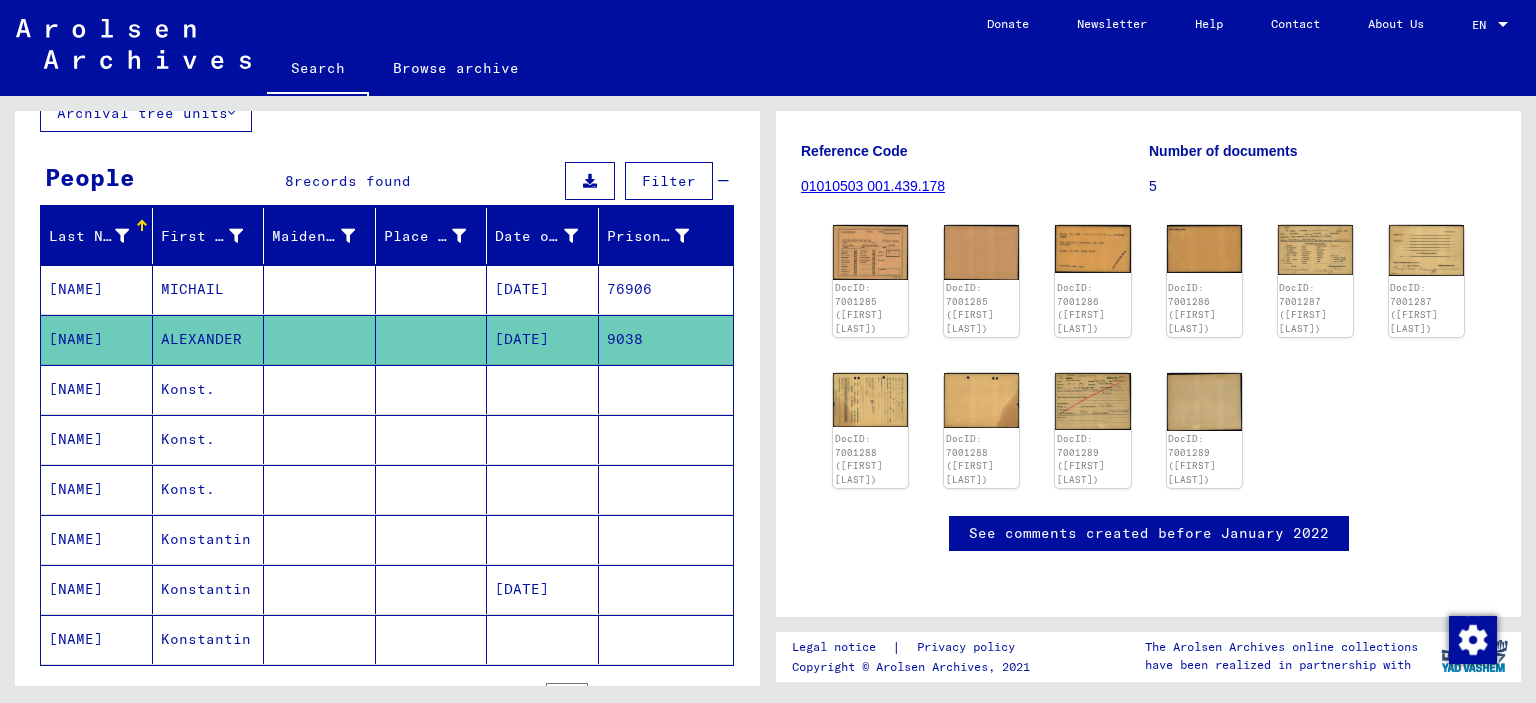 click on "MICHAIL" at bounding box center [209, 339] 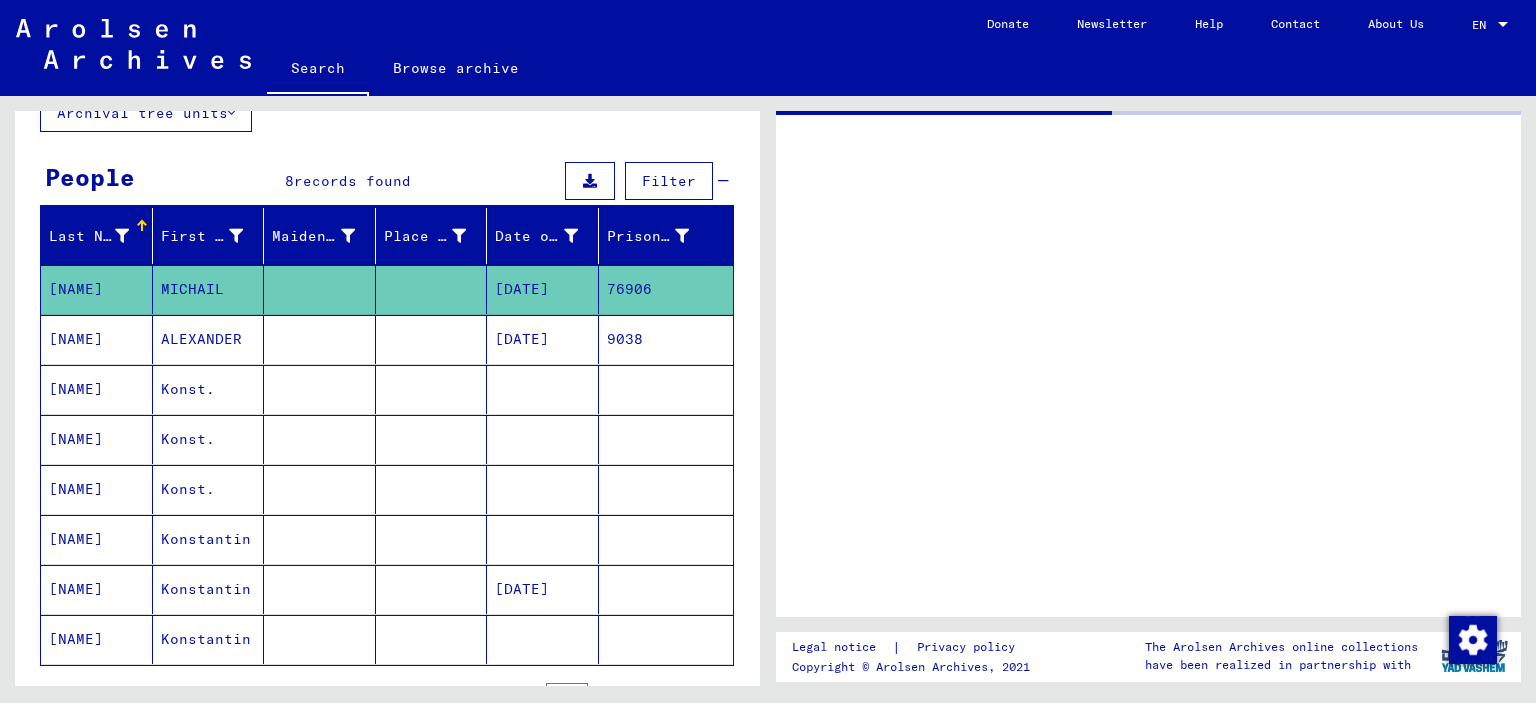 scroll, scrollTop: 0, scrollLeft: 0, axis: both 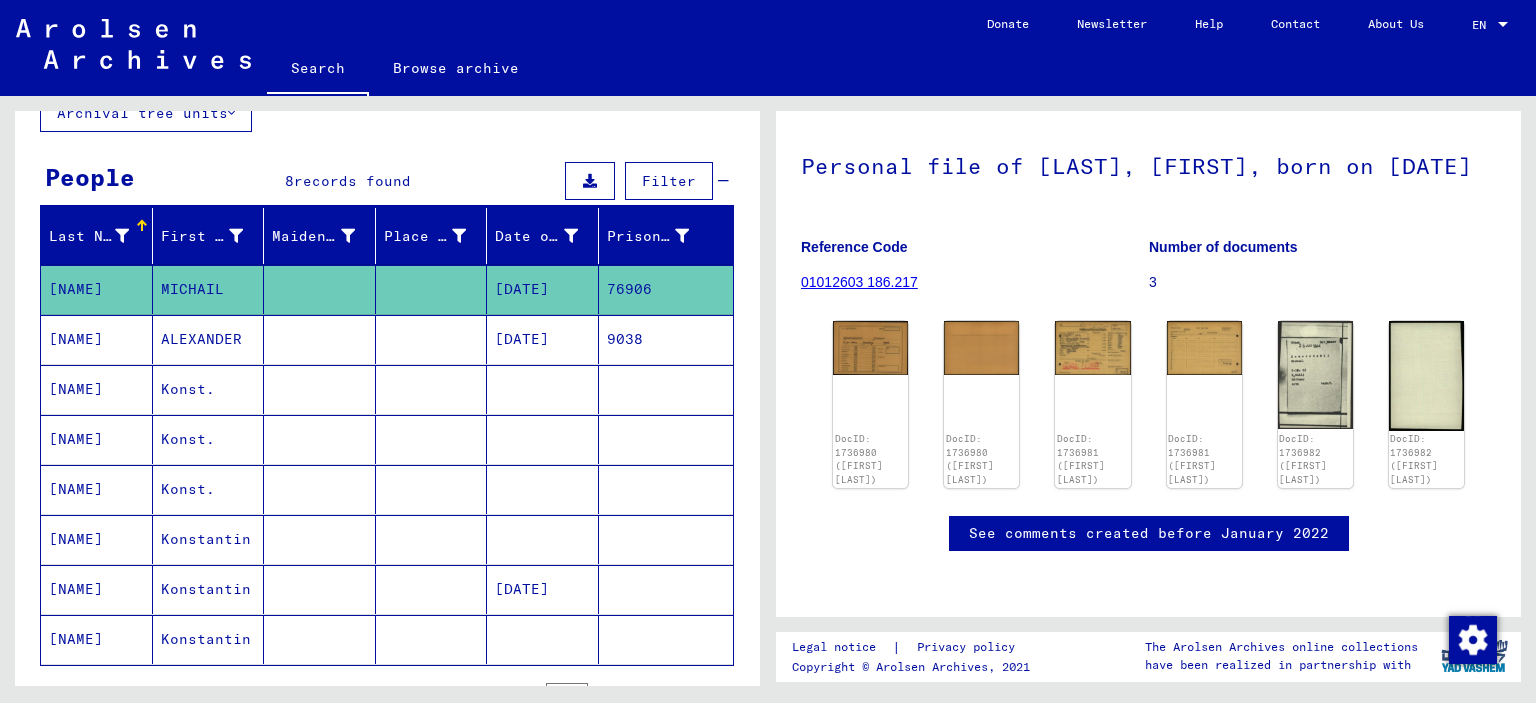 click on "Konst." at bounding box center (209, 439) 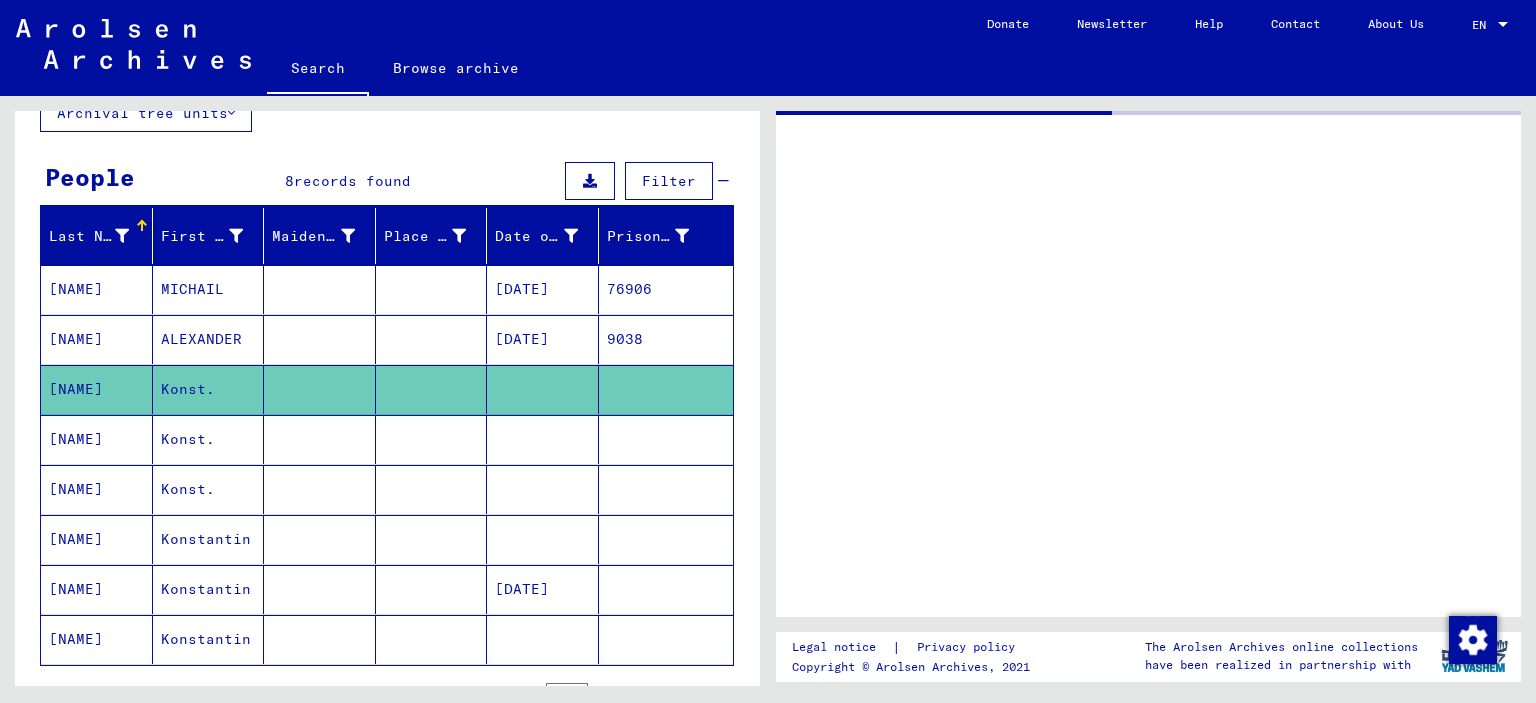 scroll, scrollTop: 0, scrollLeft: 0, axis: both 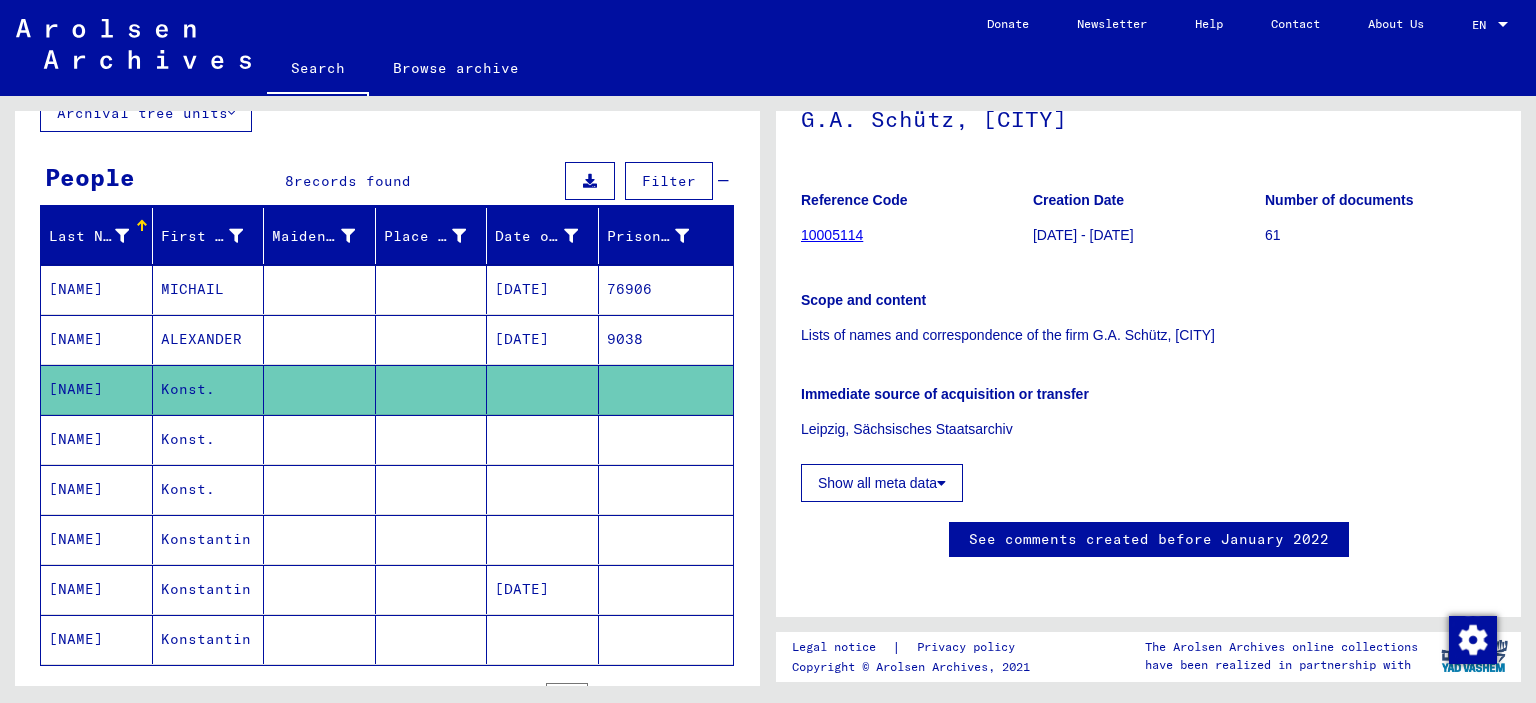 click on "Show all meta data" 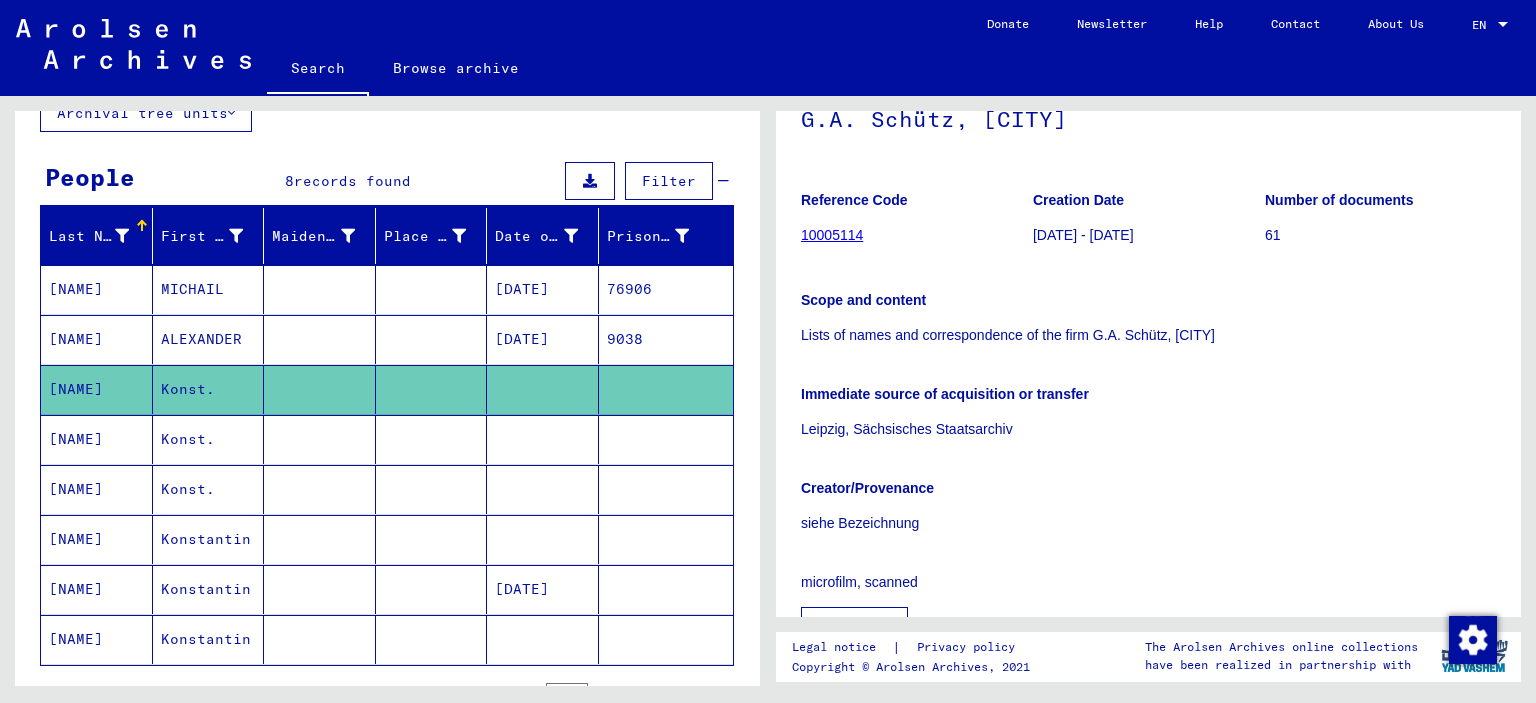 scroll, scrollTop: 20, scrollLeft: 0, axis: vertical 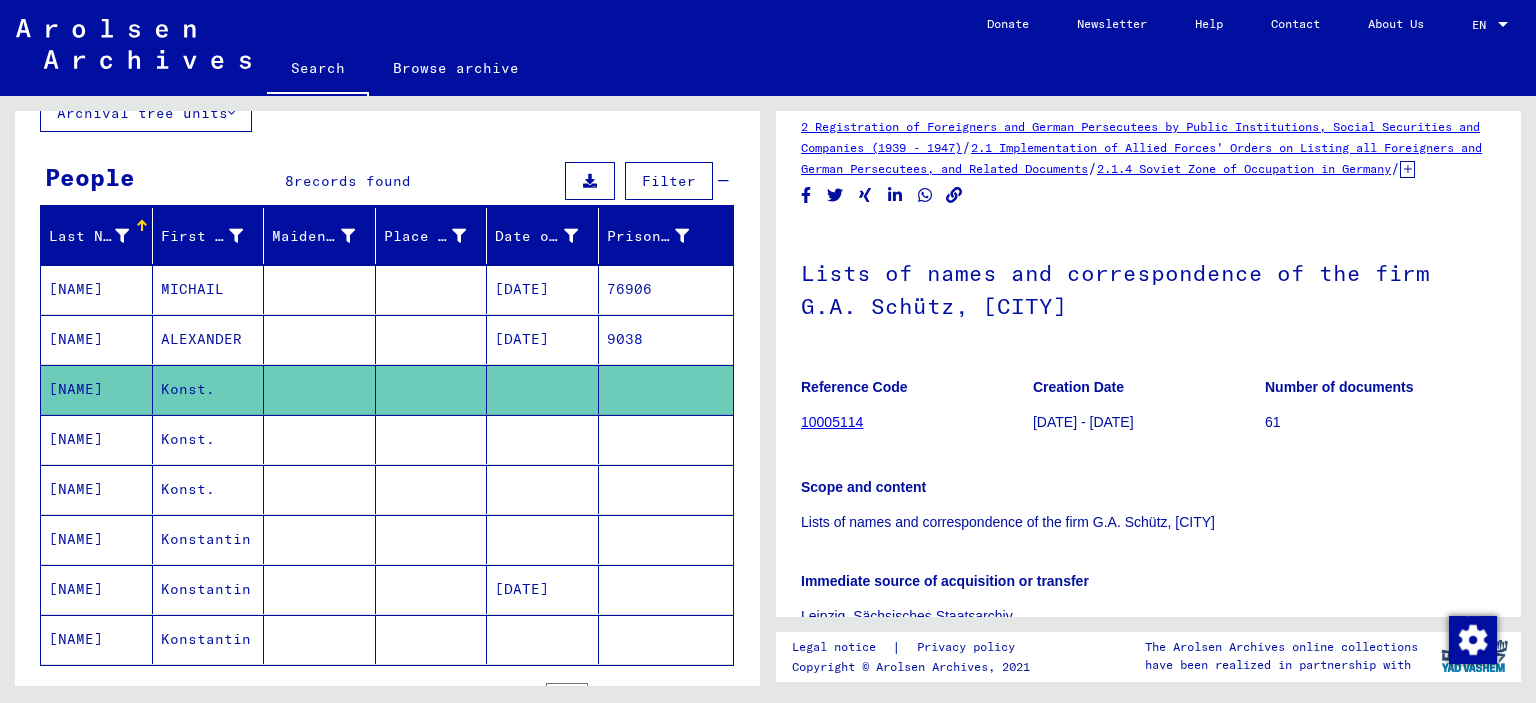 click on "10005114" 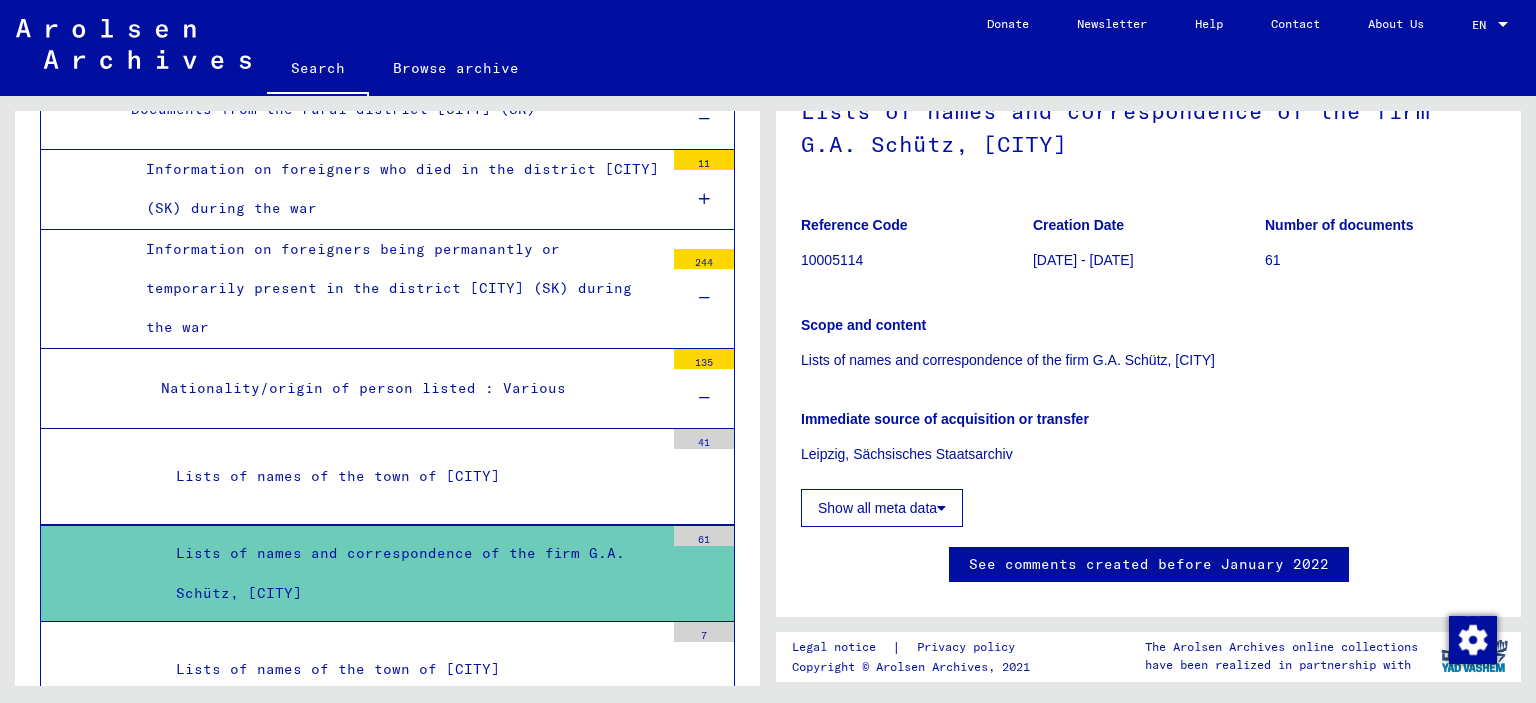 click on "Show all meta data" 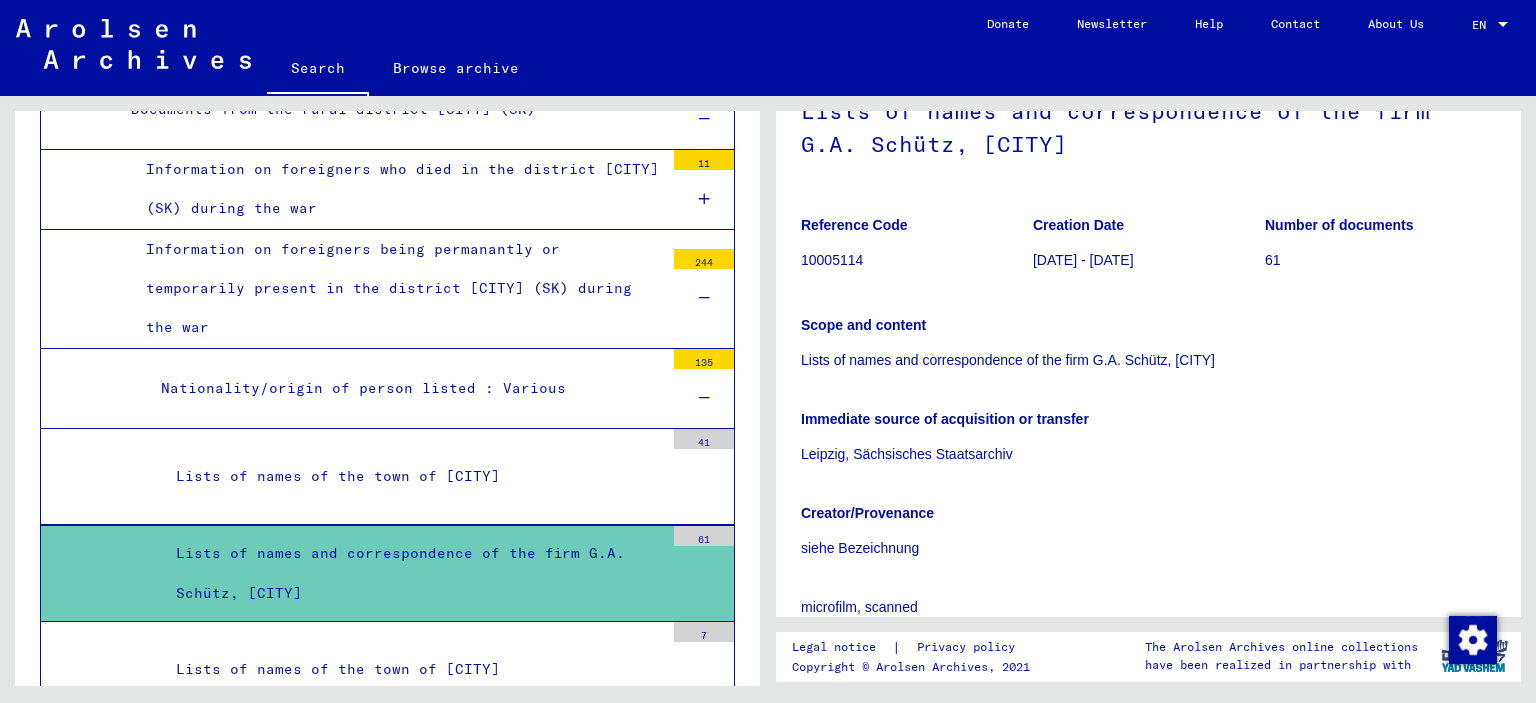click on "Number of documents" 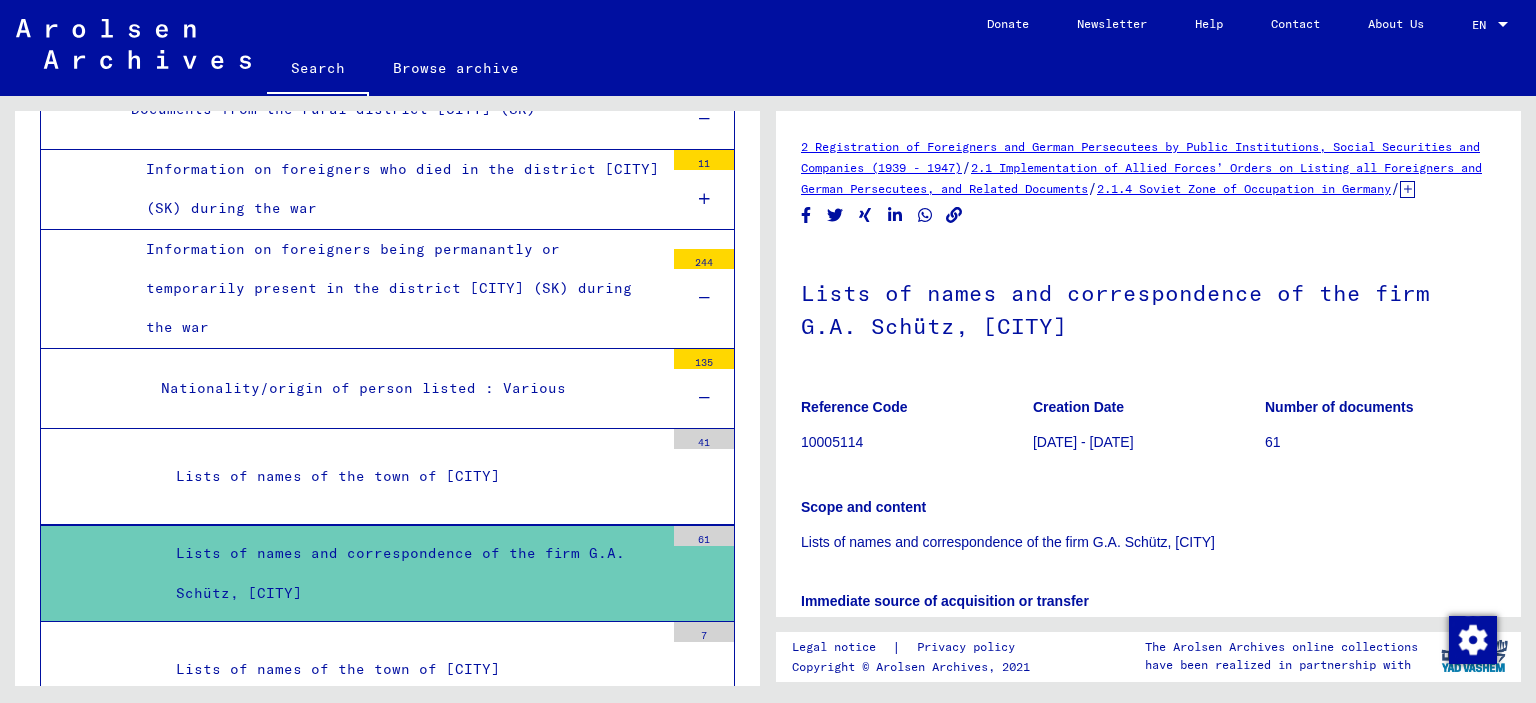 click on "Lists of names and correspondence of the firm G.A. Schütz, [CITY]" 